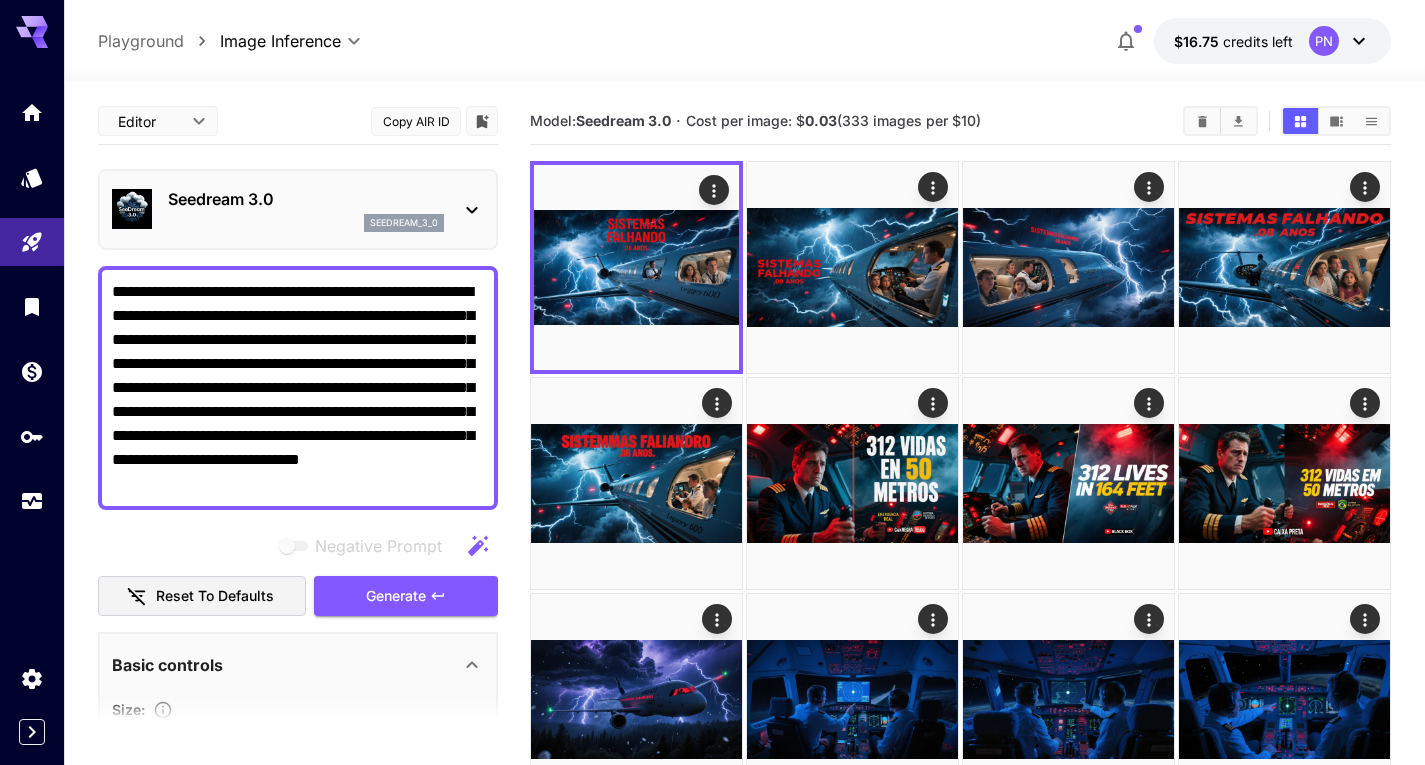 scroll, scrollTop: 0, scrollLeft: 0, axis: both 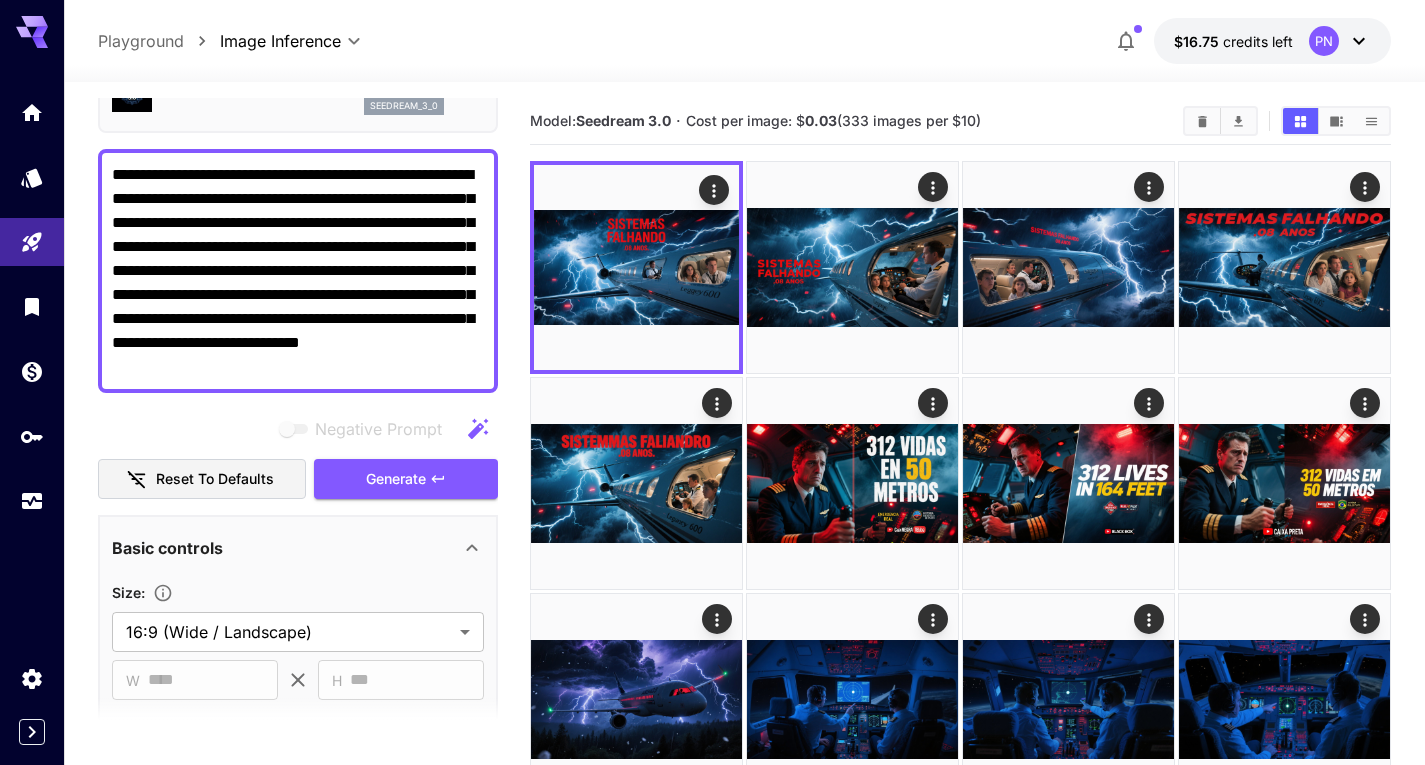 click on "**********" at bounding box center (298, 271) 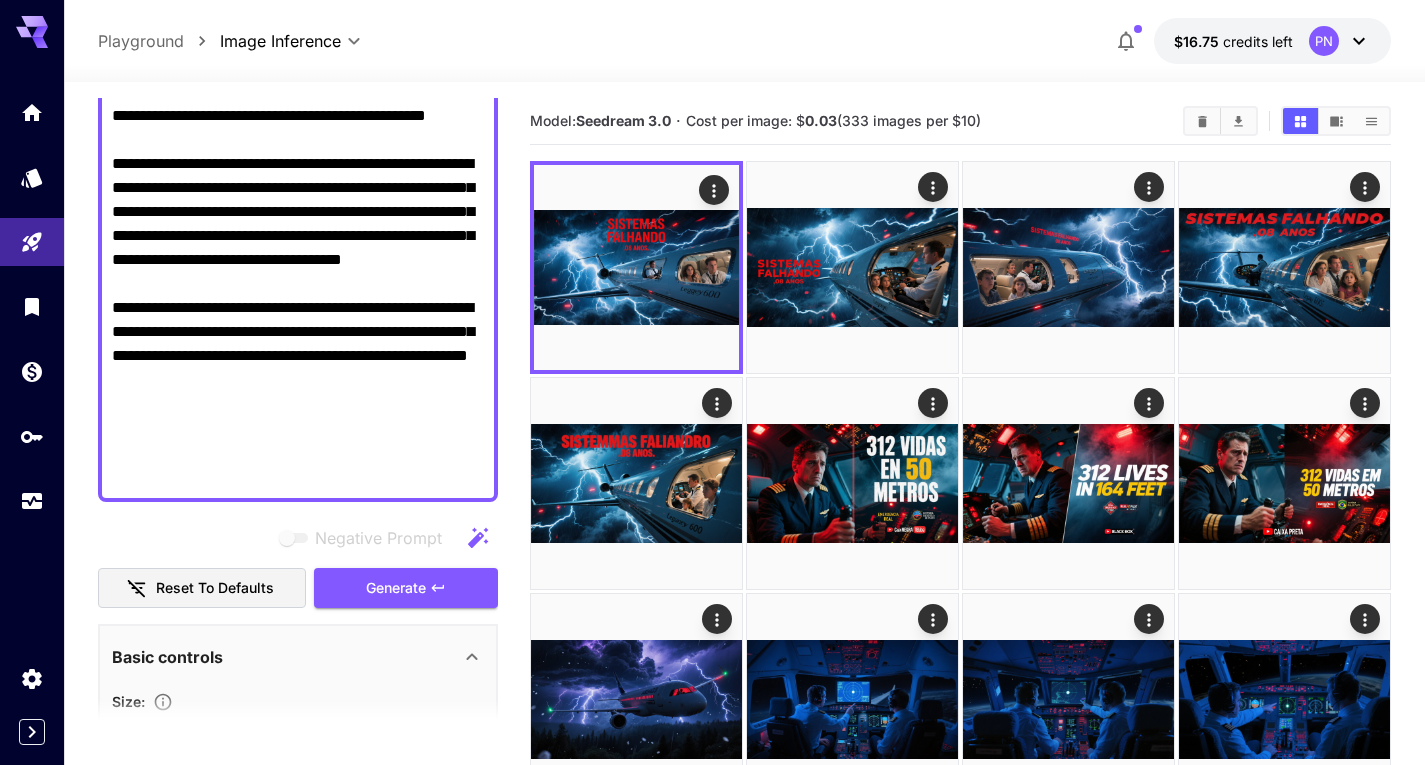 scroll, scrollTop: 549, scrollLeft: 0, axis: vertical 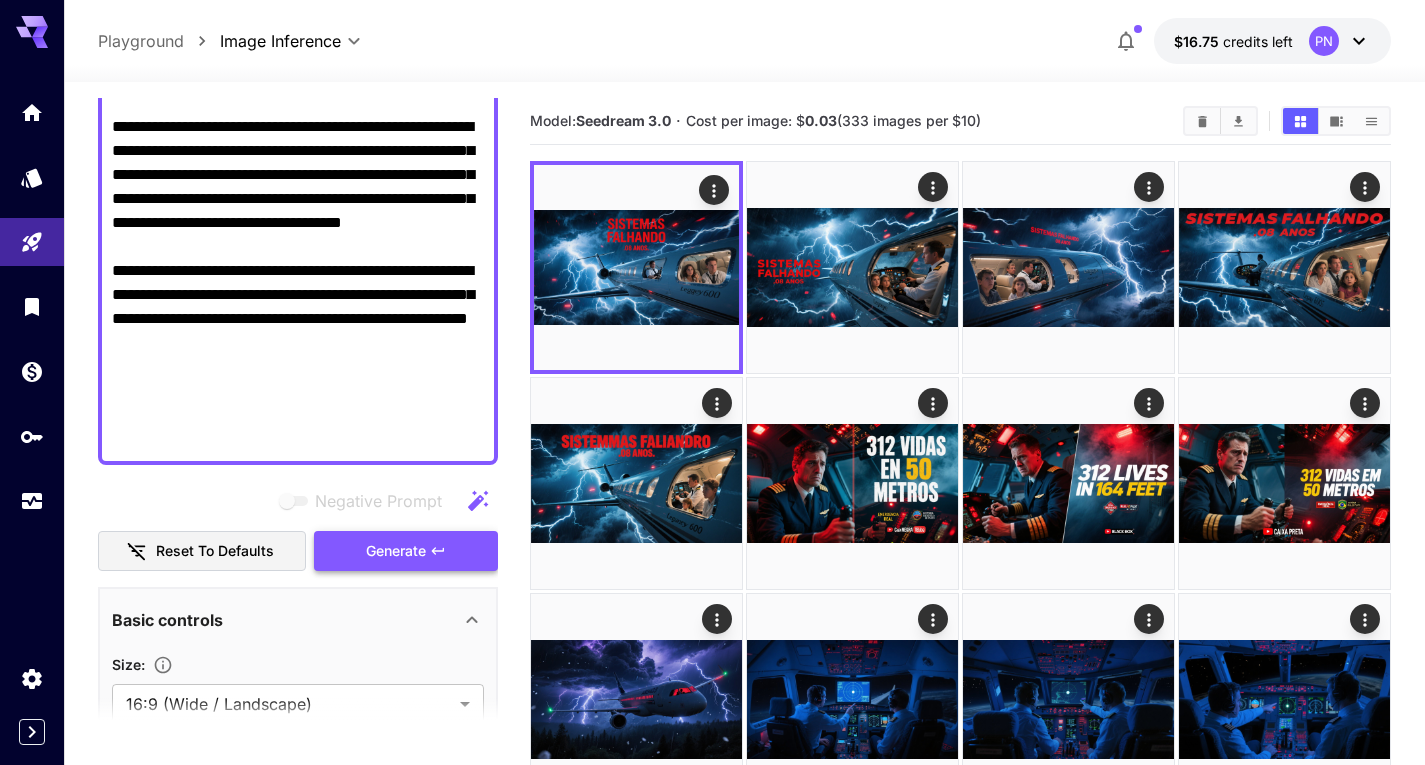 type on "**********" 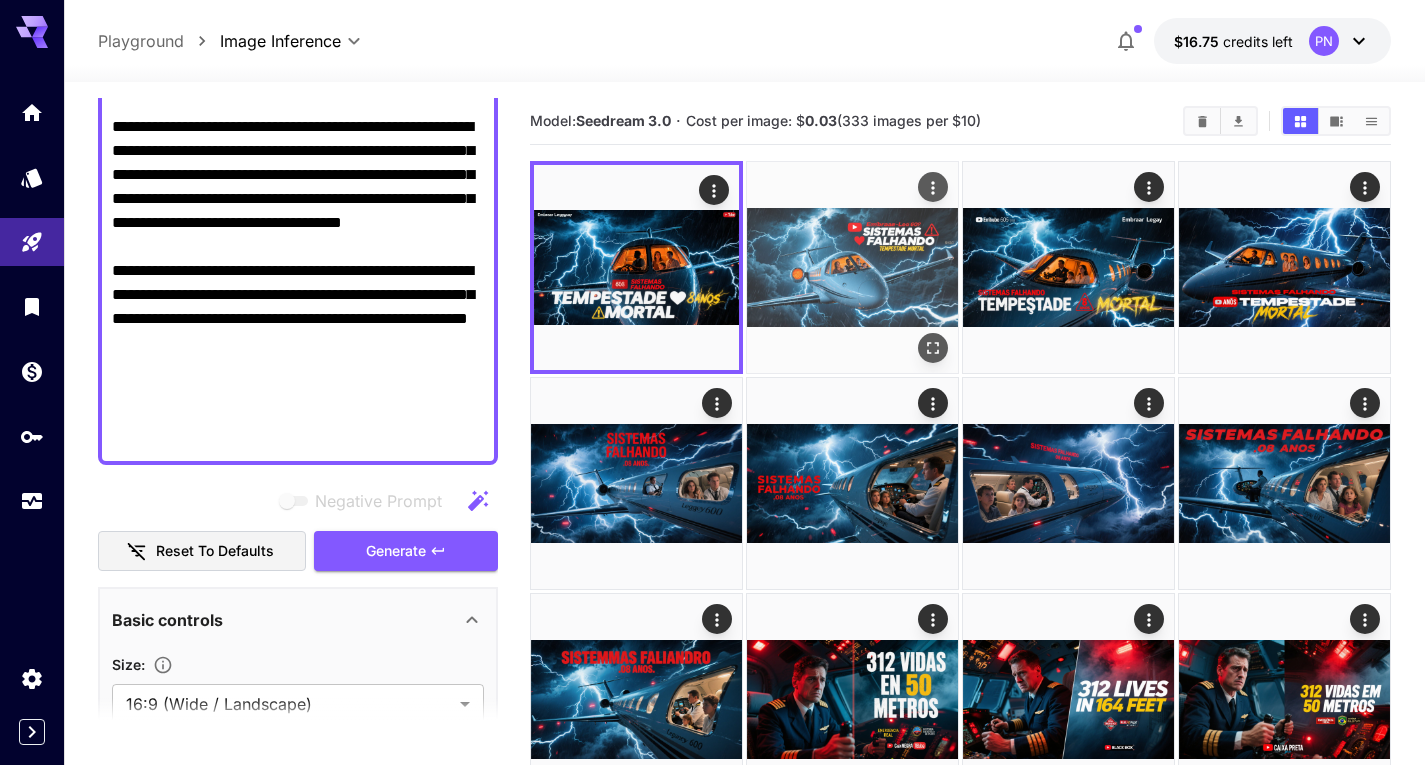 click at bounding box center (852, 267) 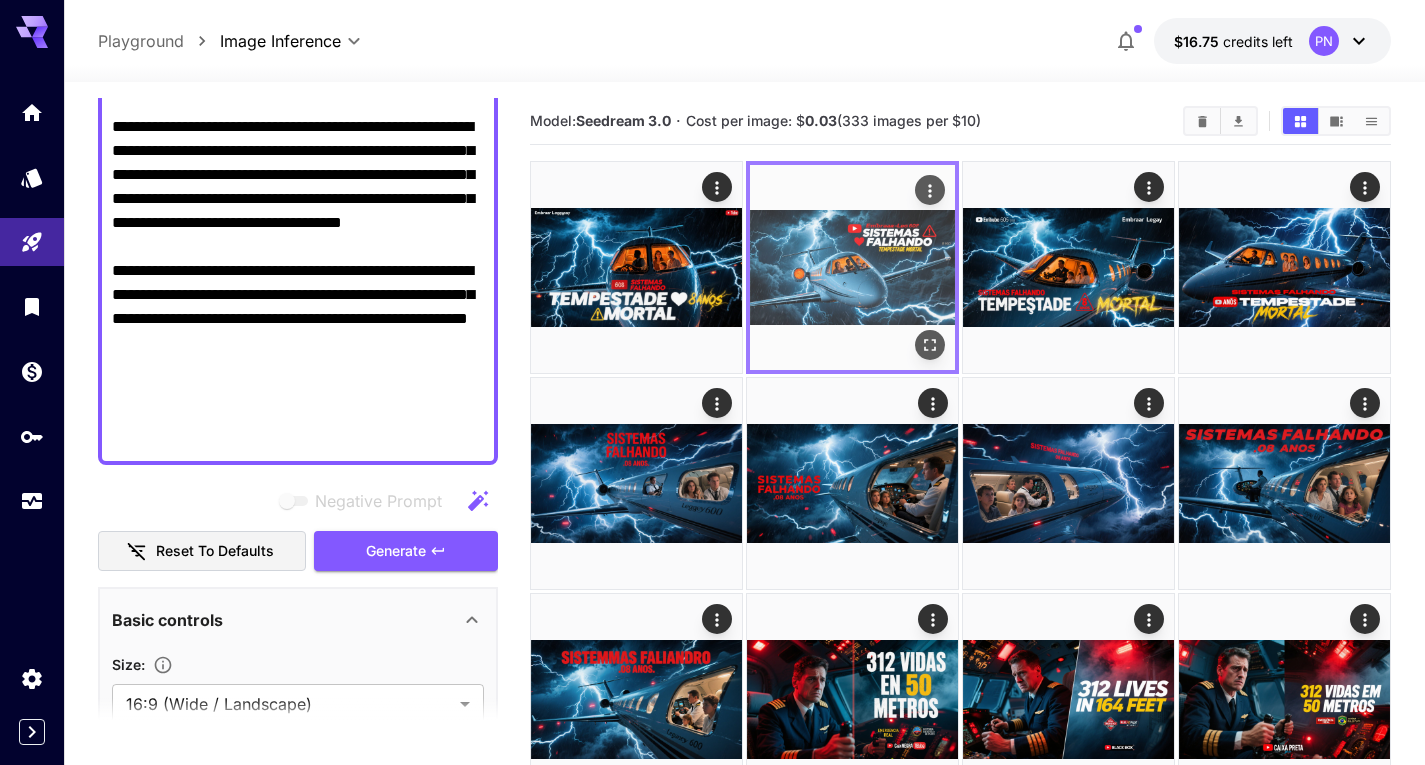 click 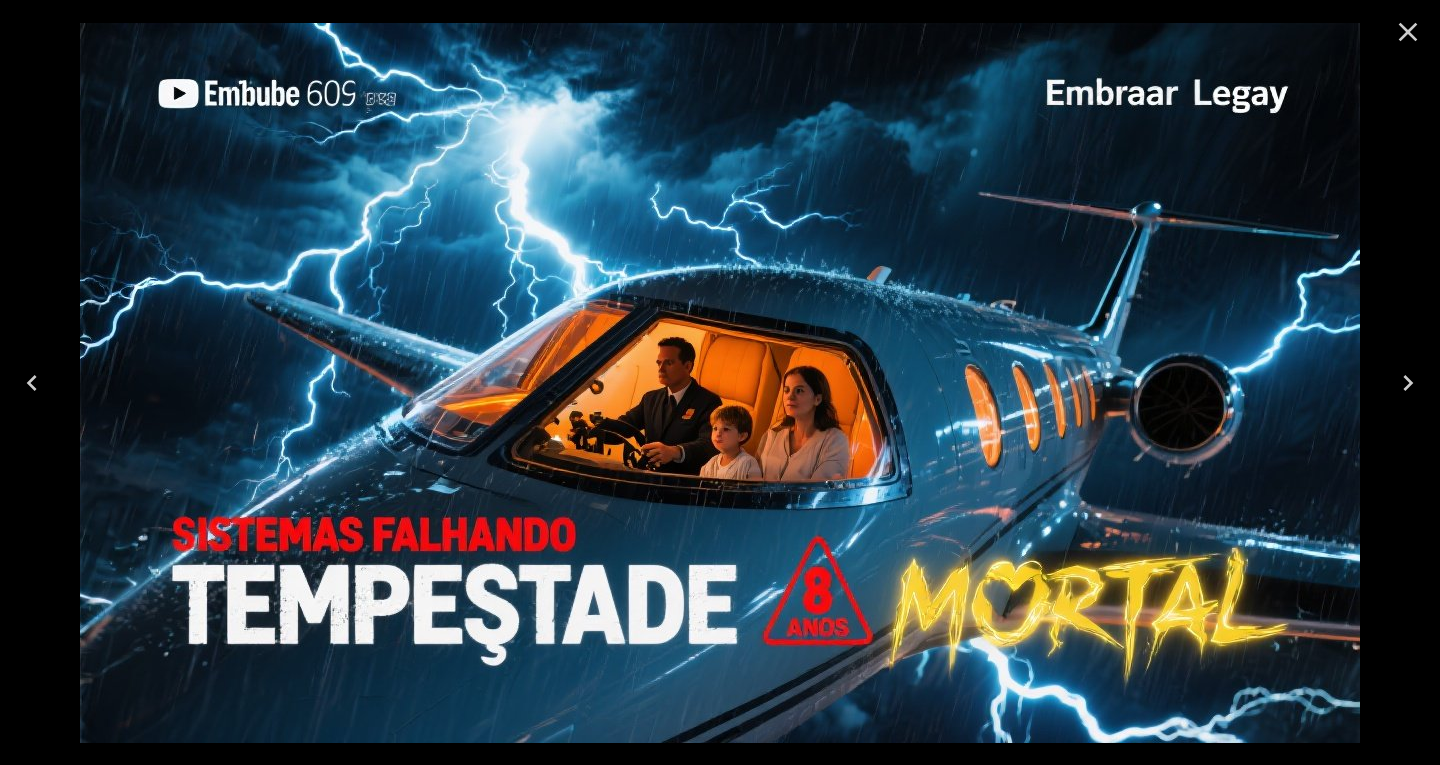 click 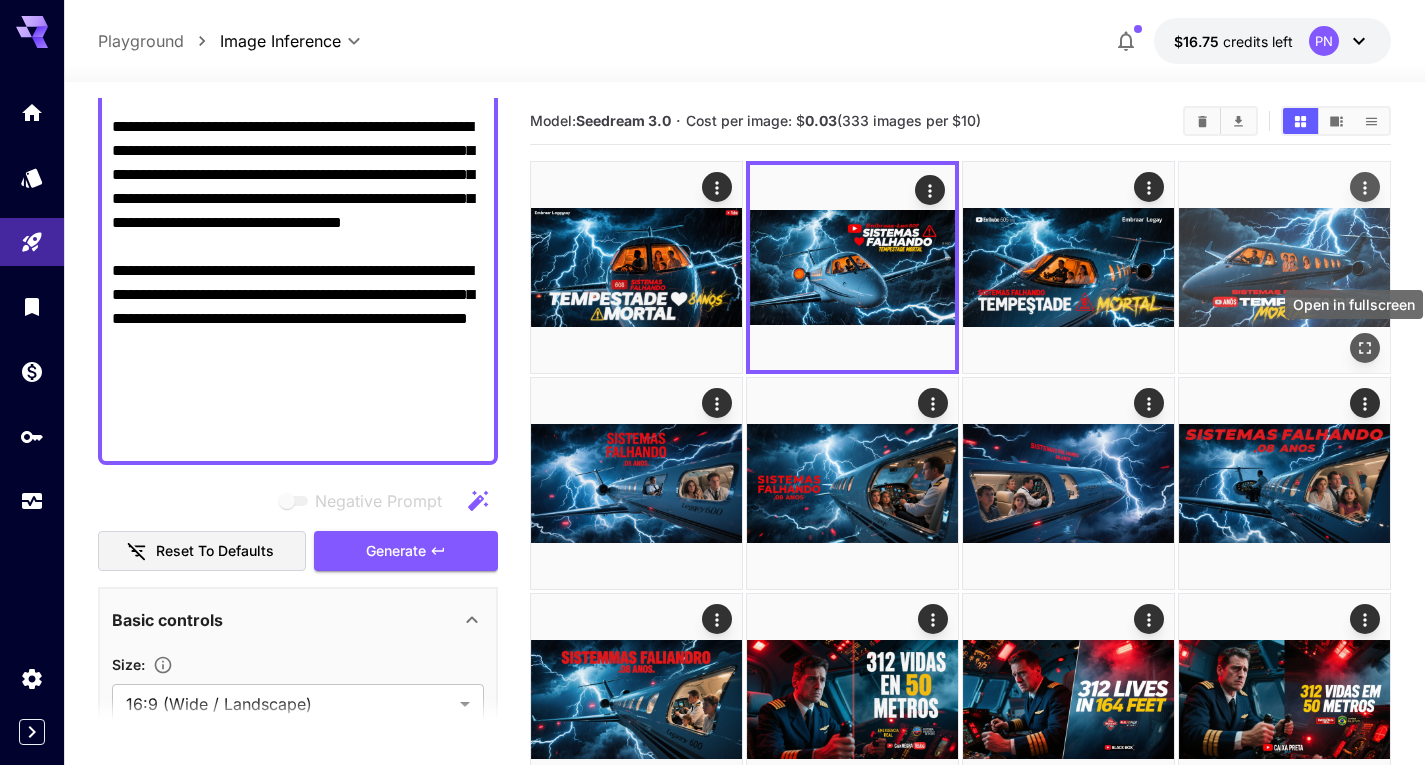 click at bounding box center (1365, 348) 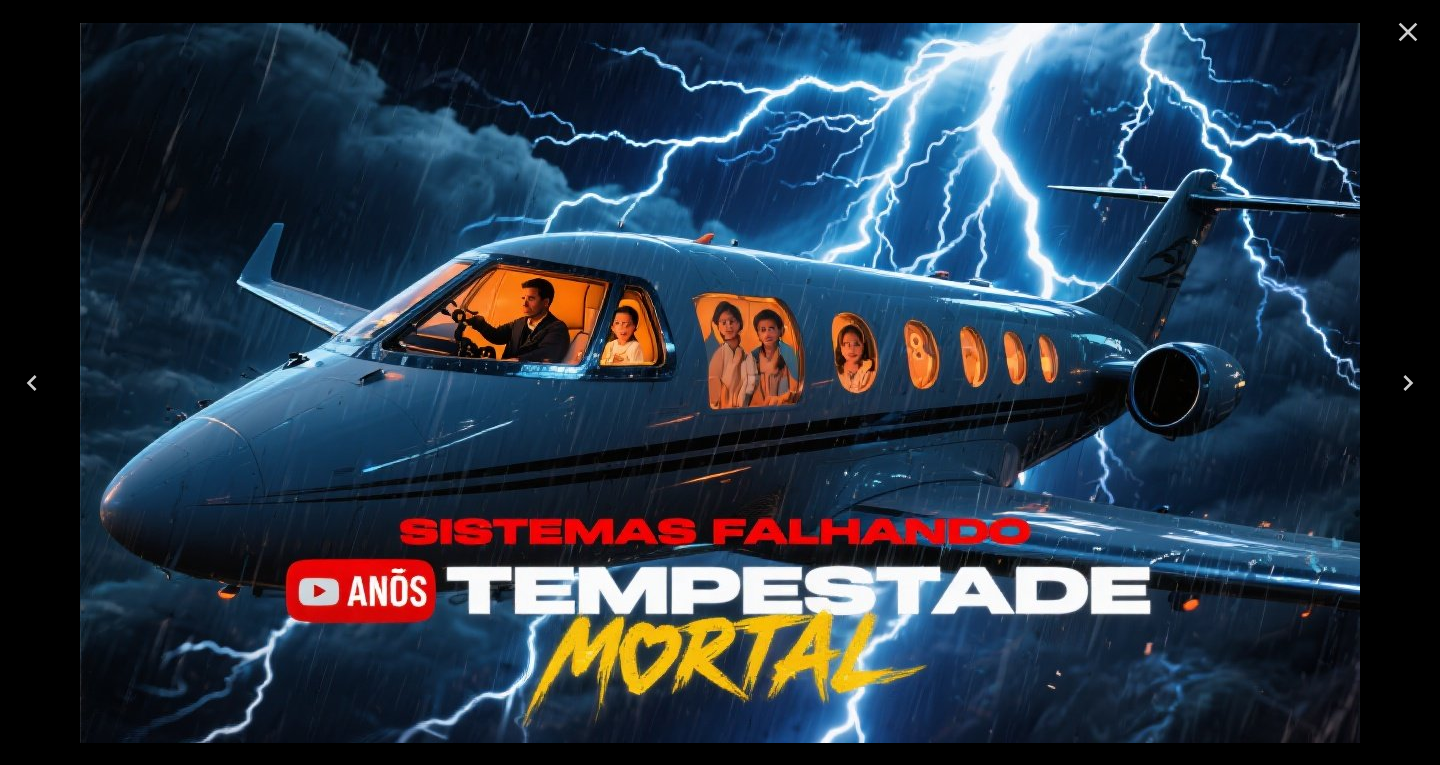 click 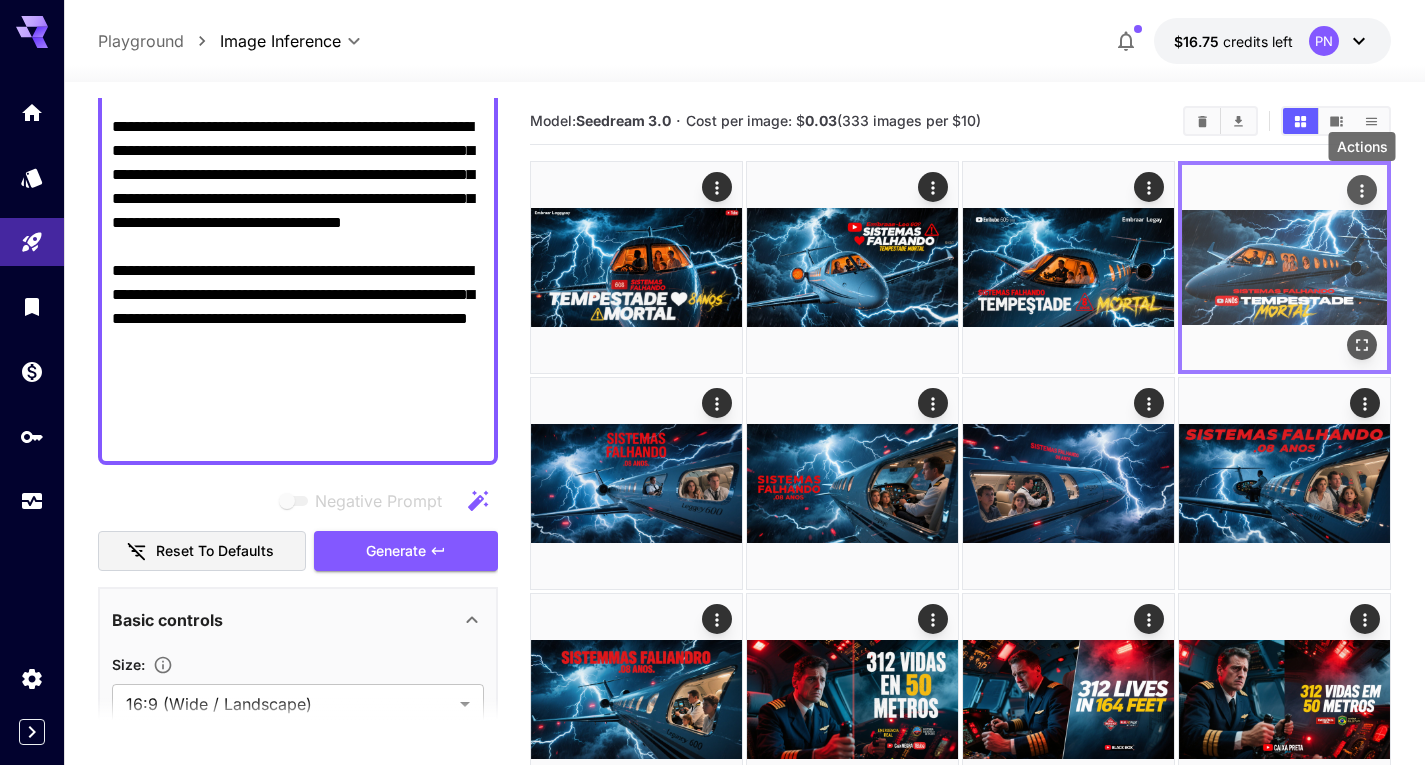 click 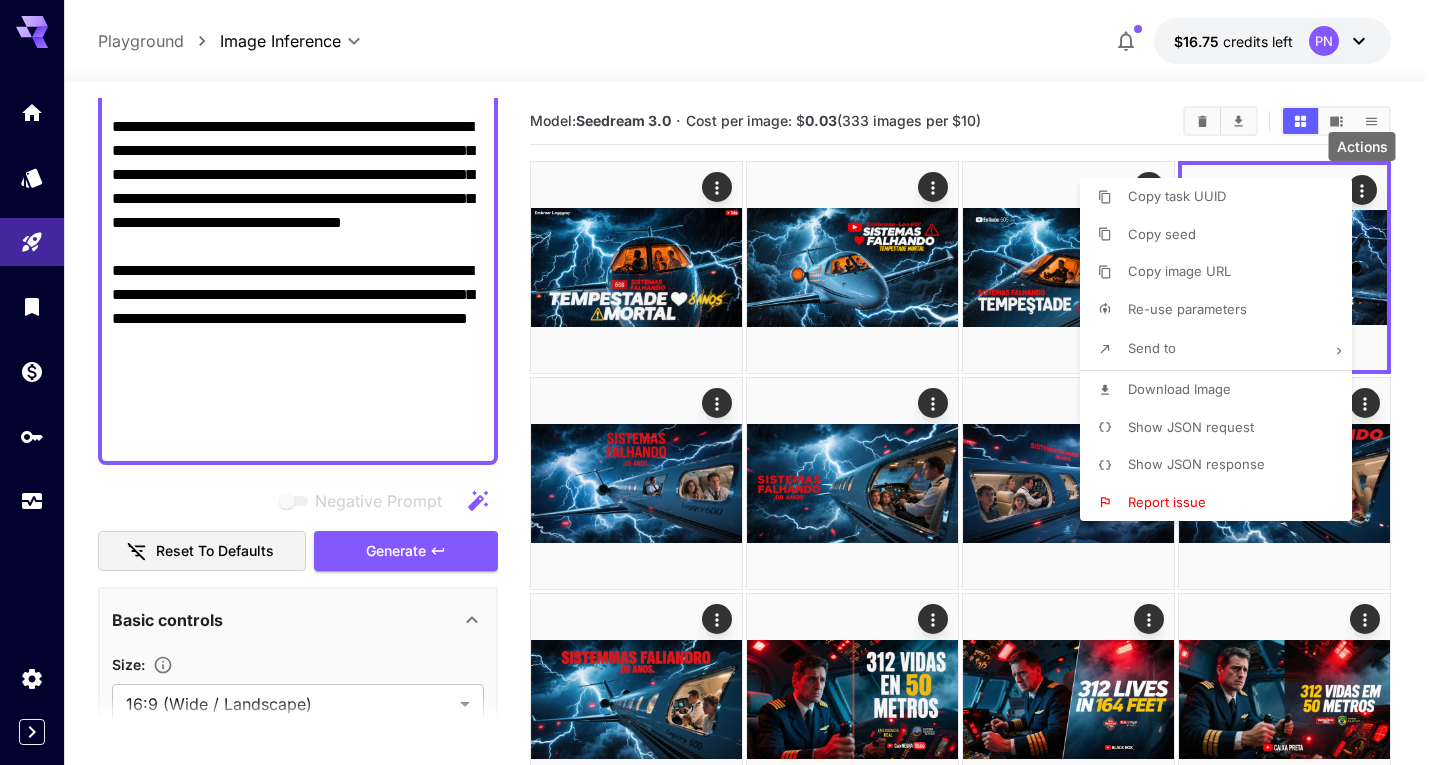 click on "Download Image" at bounding box center [1179, 390] 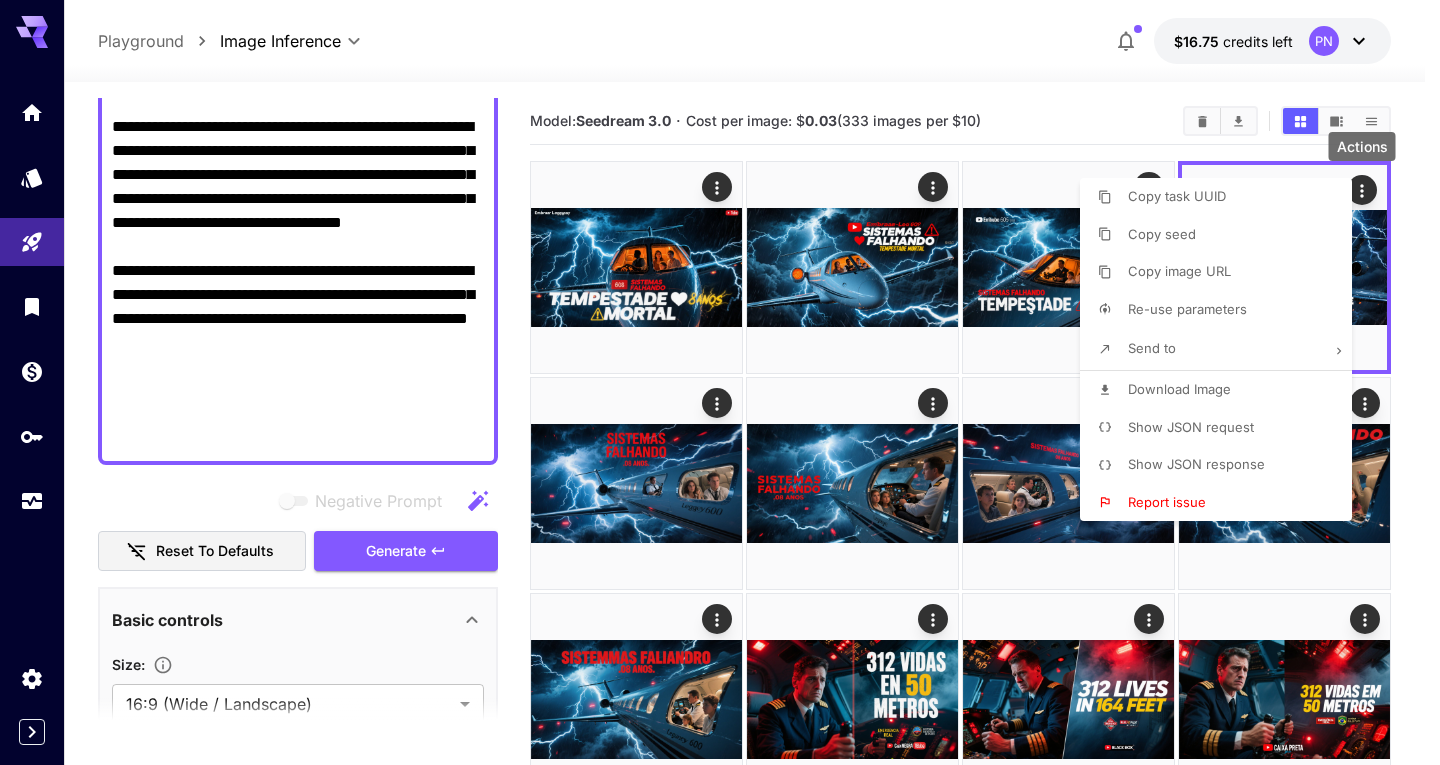 click at bounding box center (720, 382) 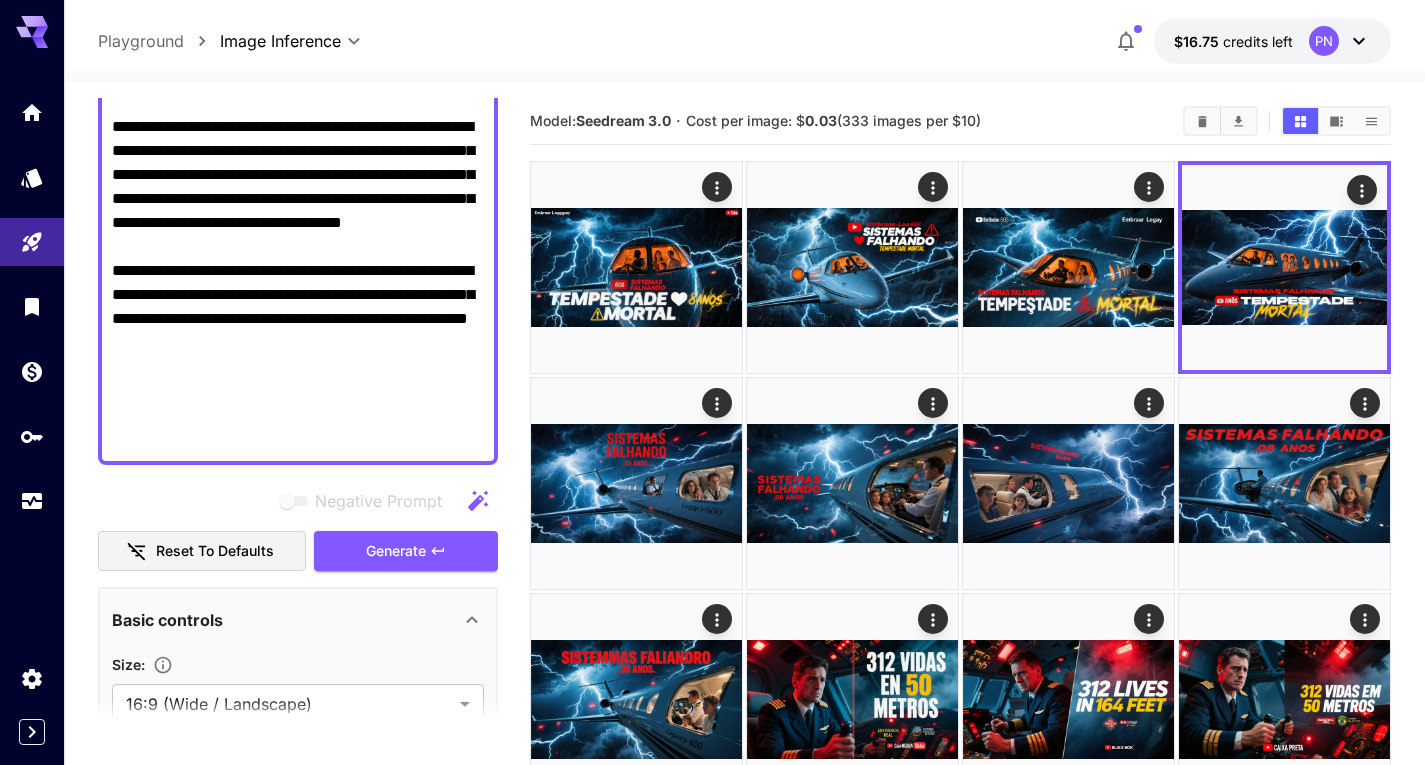 type 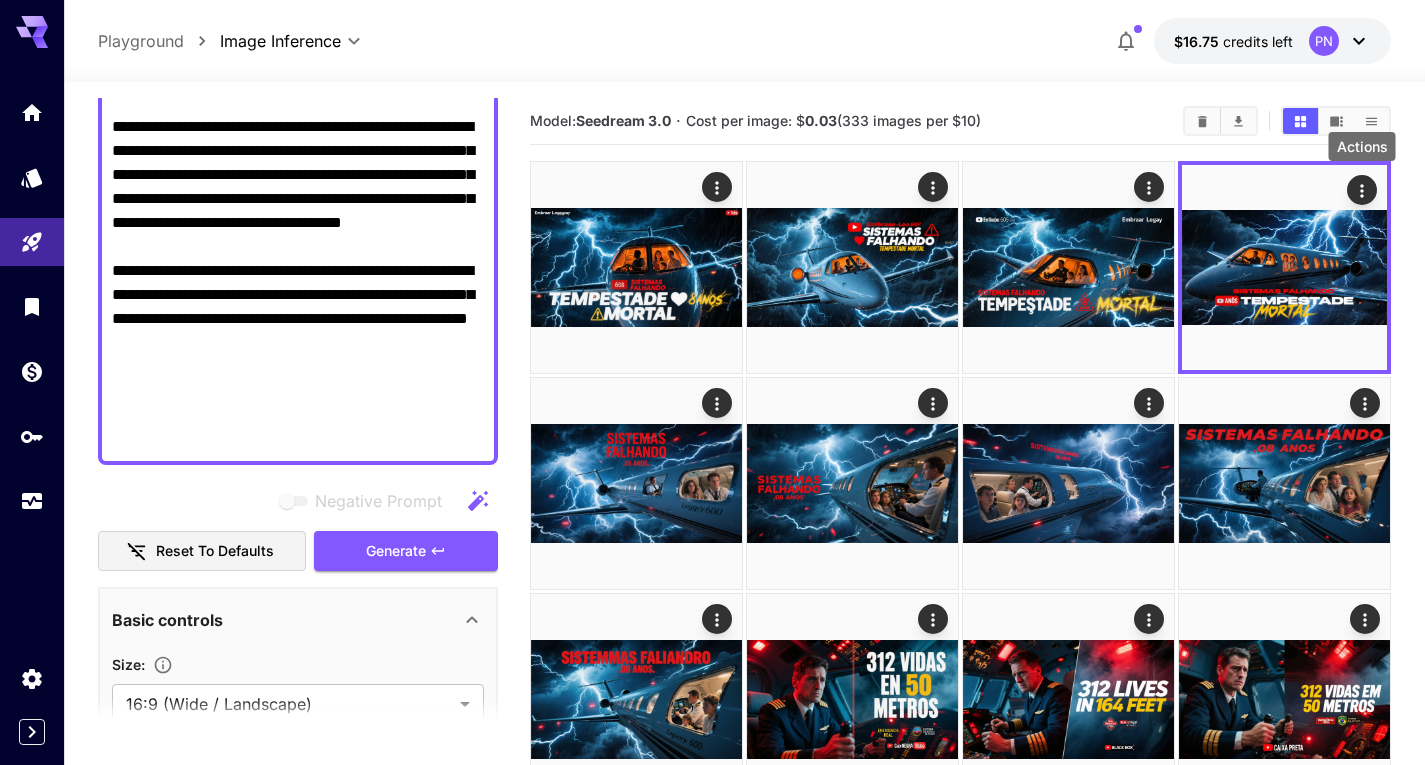 click on "Negative Prompt" at bounding box center (298, 91) 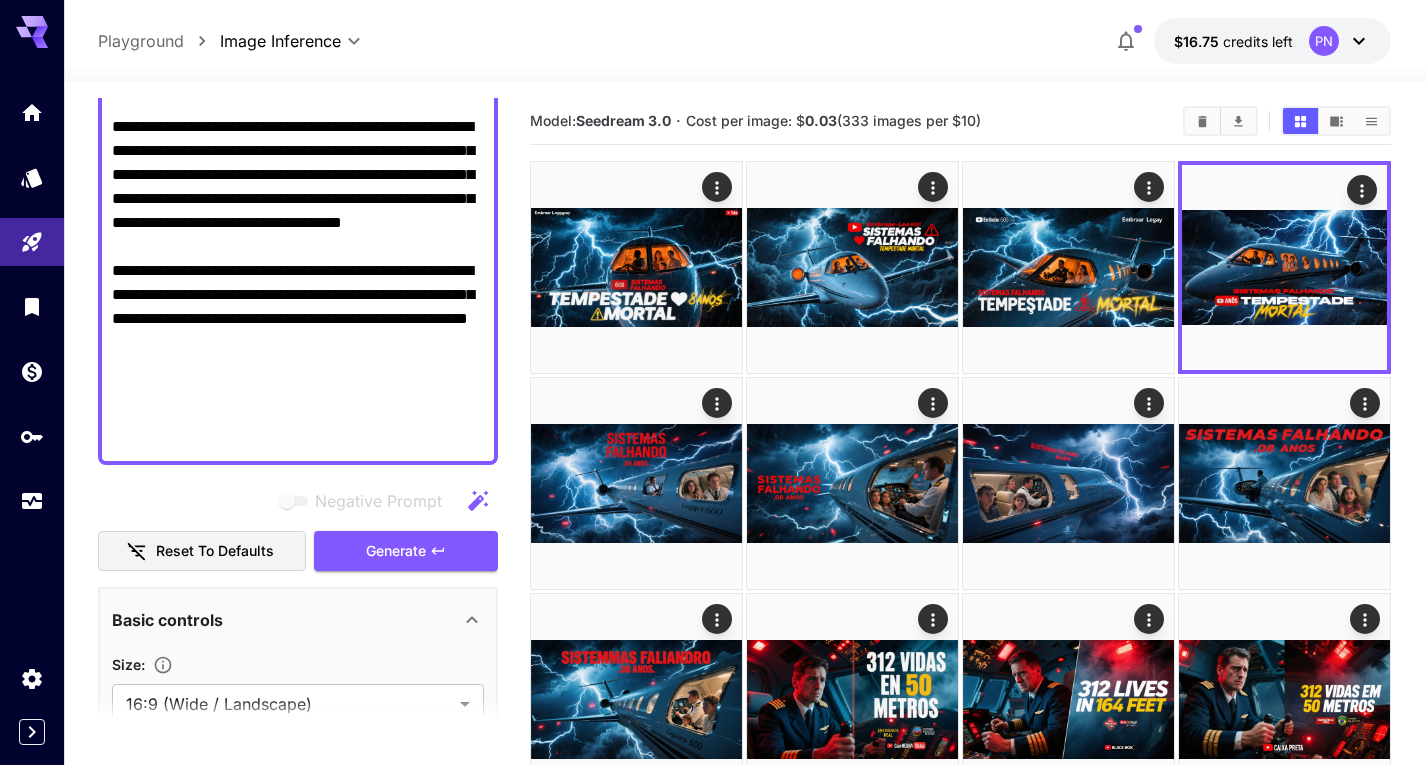 click on "Negative Prompt" at bounding box center [298, 91] 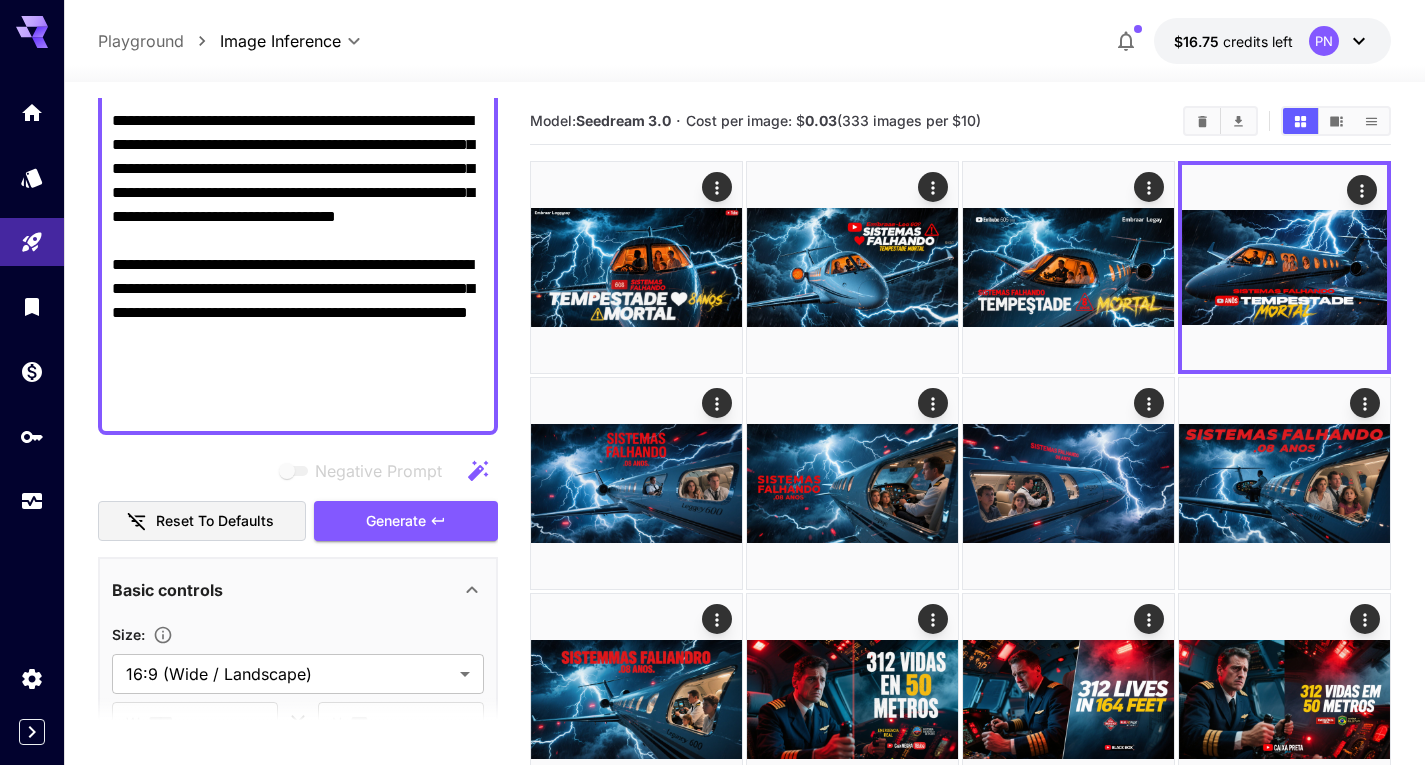 scroll, scrollTop: 725, scrollLeft: 0, axis: vertical 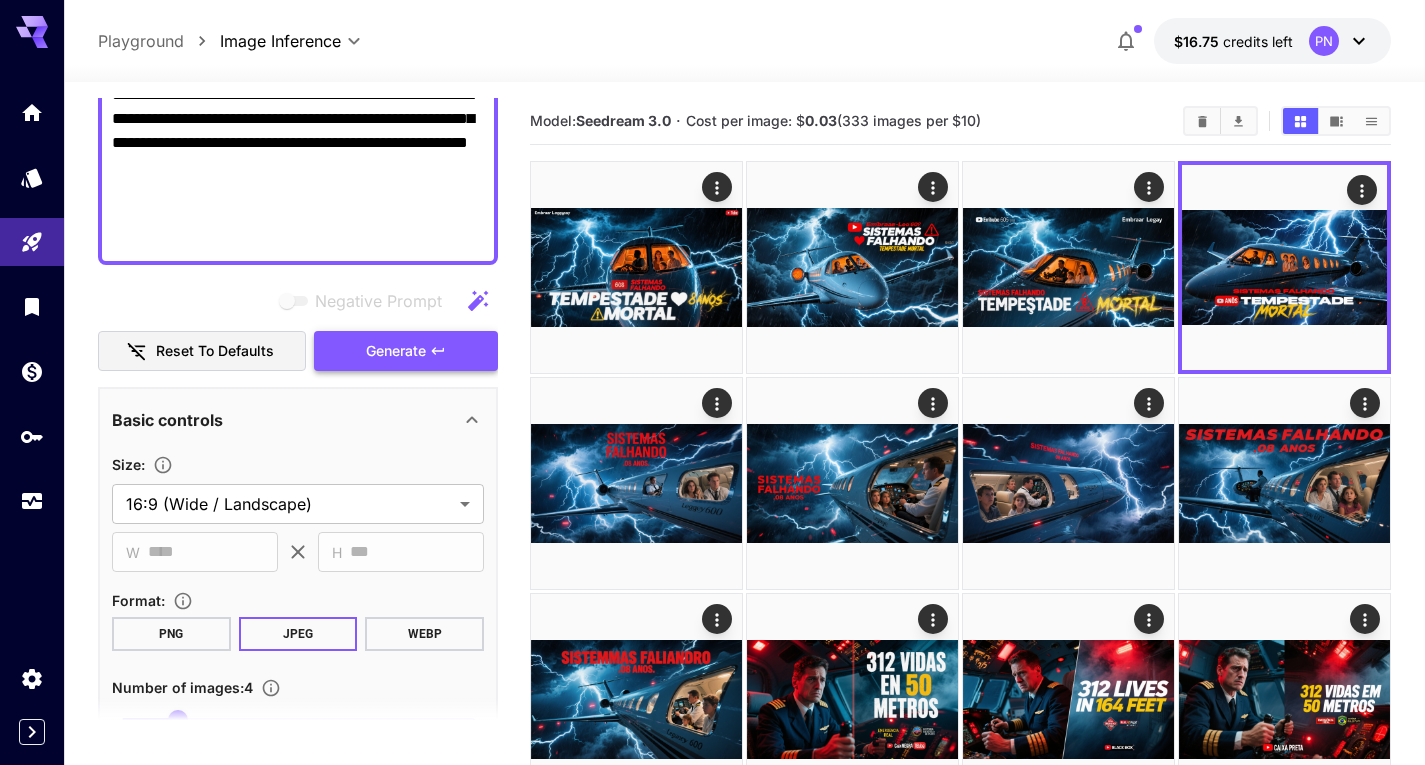 type on "**********" 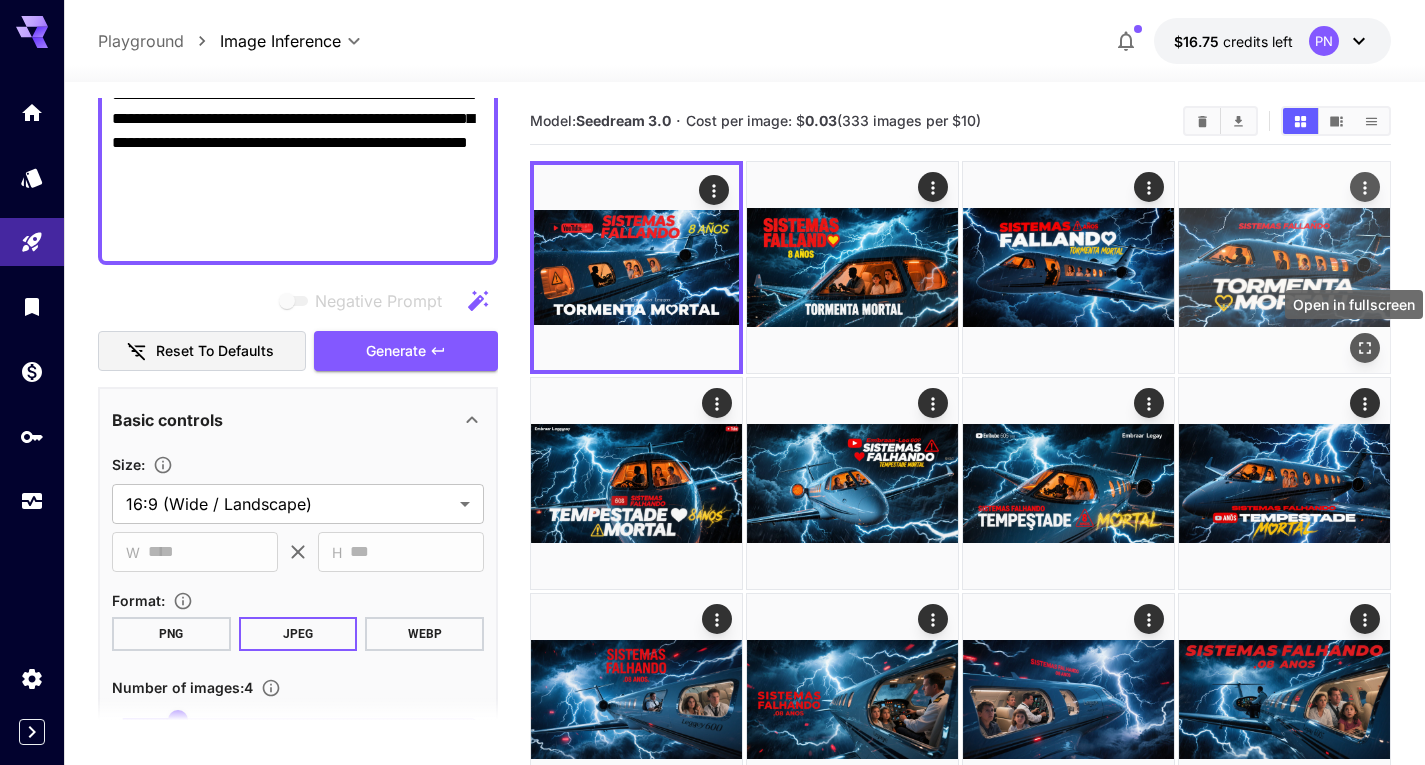 click 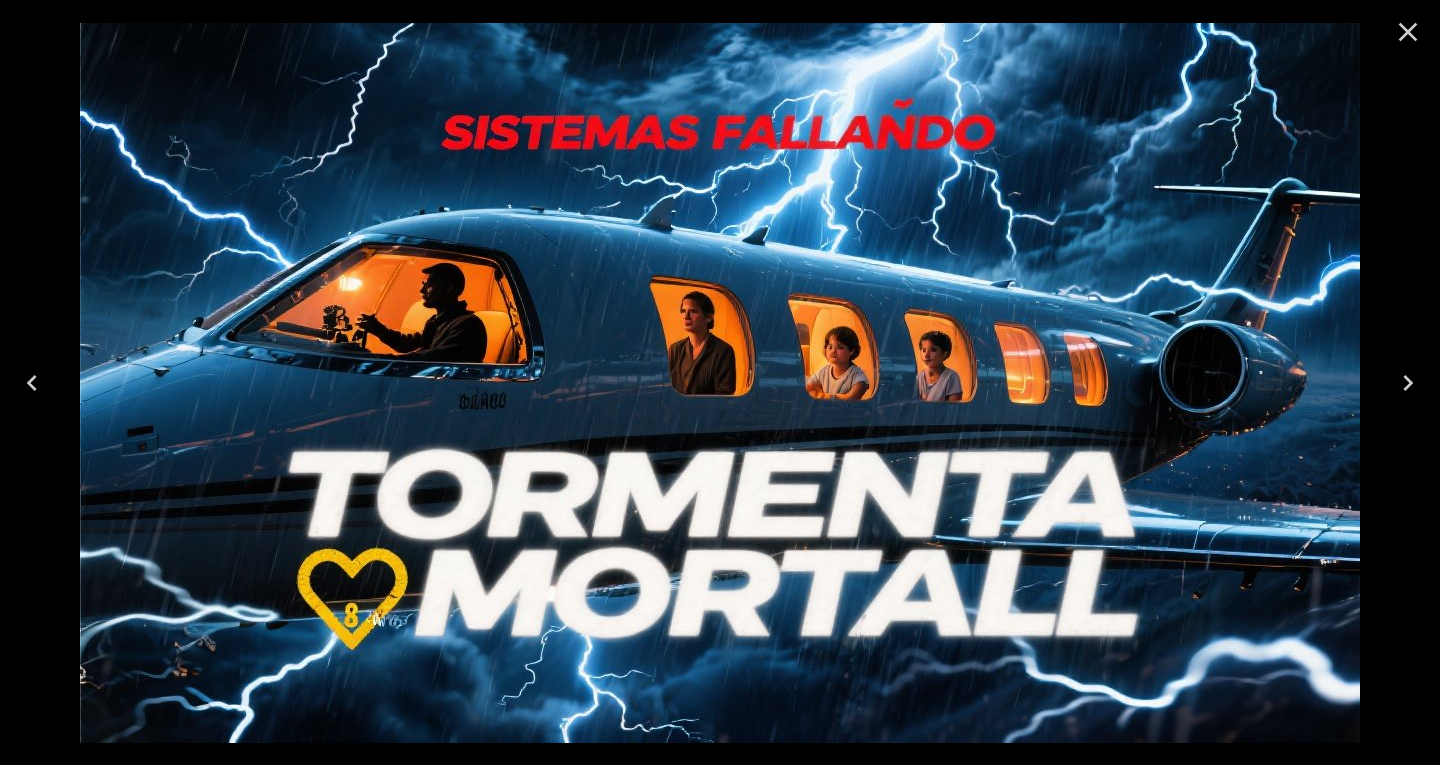 click 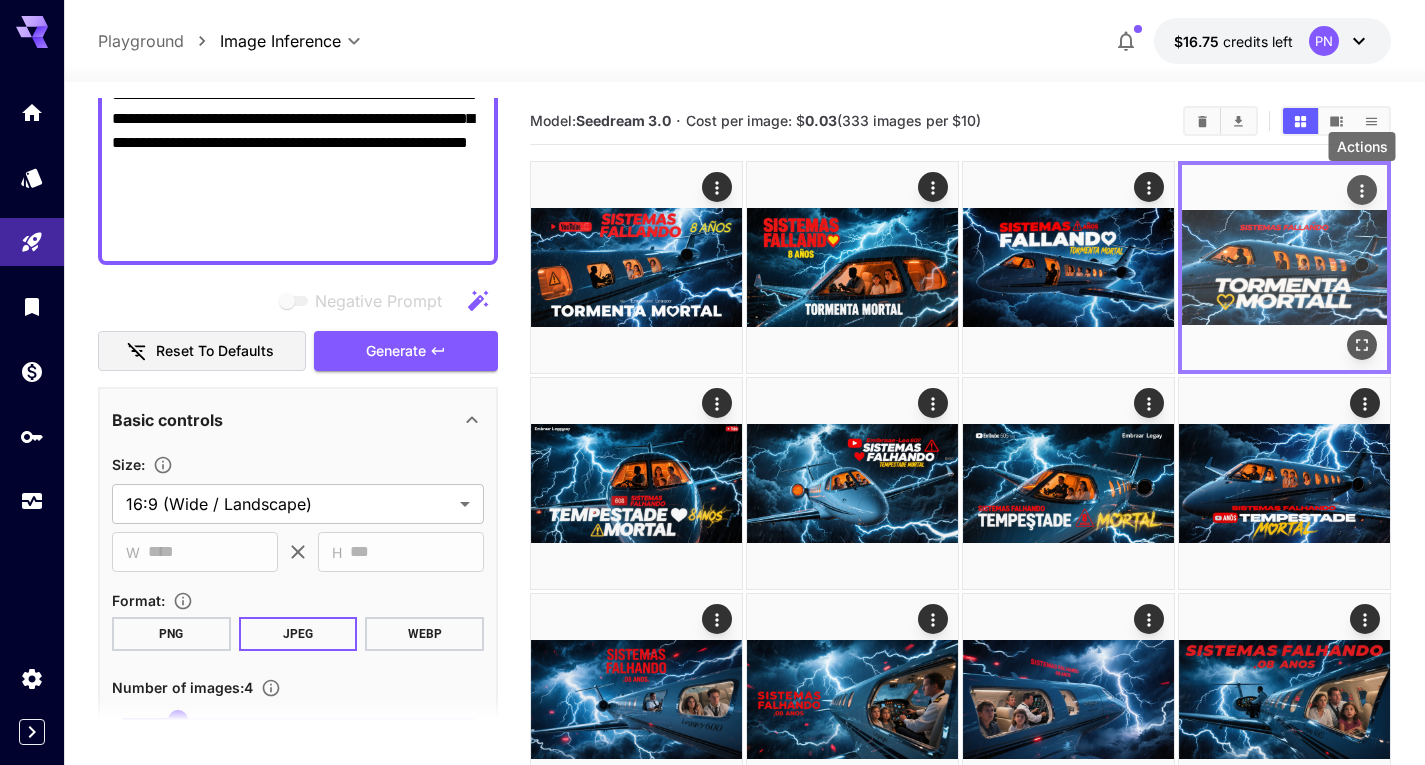 click at bounding box center [1362, 190] 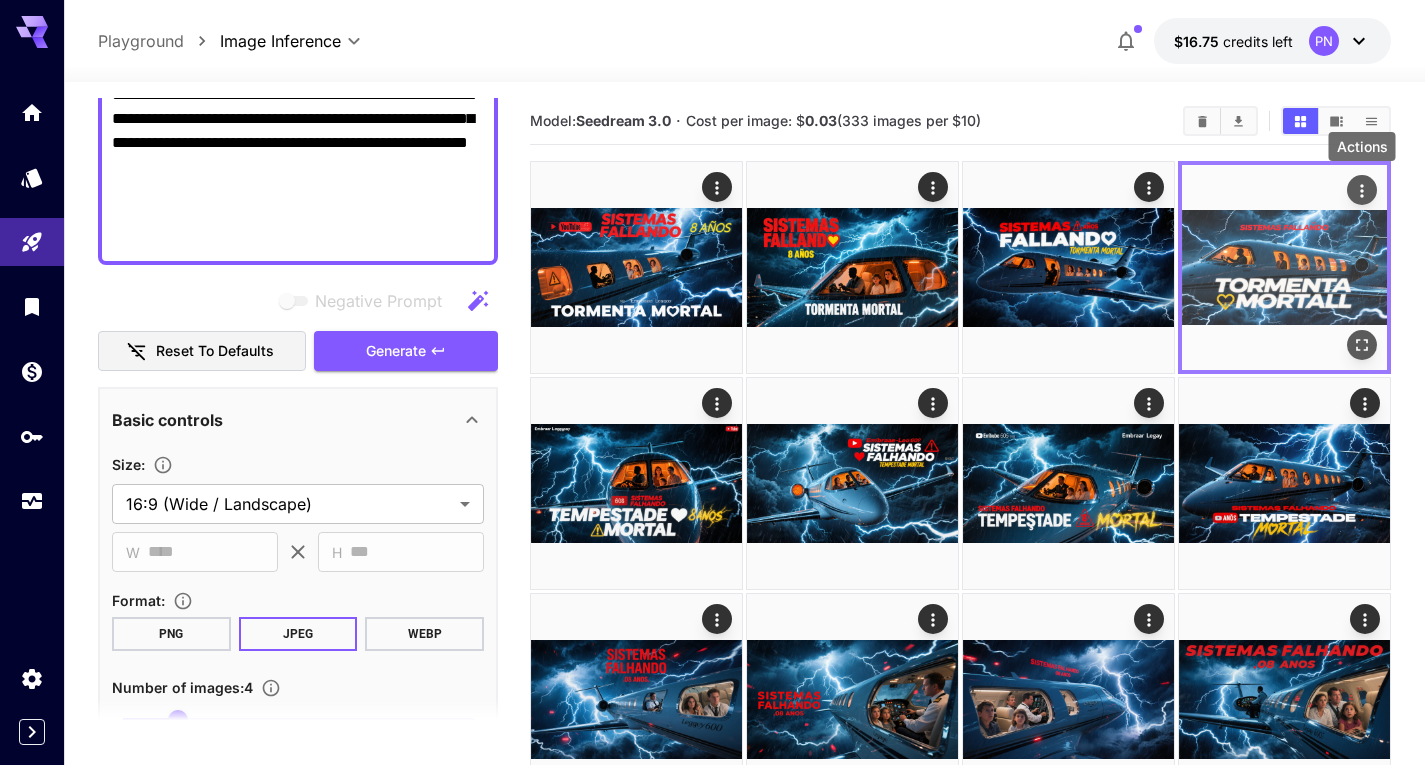 click 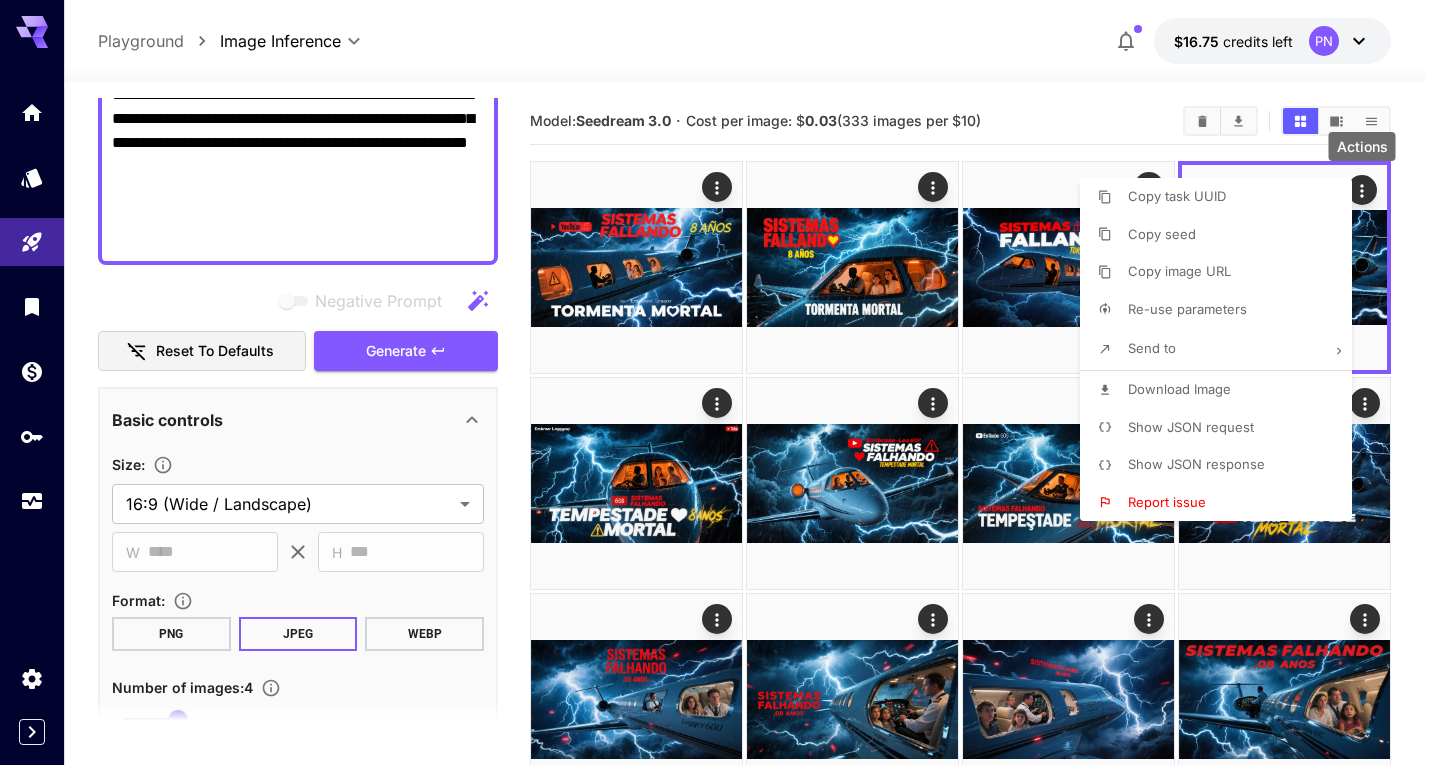 click on "Download Image" at bounding box center (1179, 389) 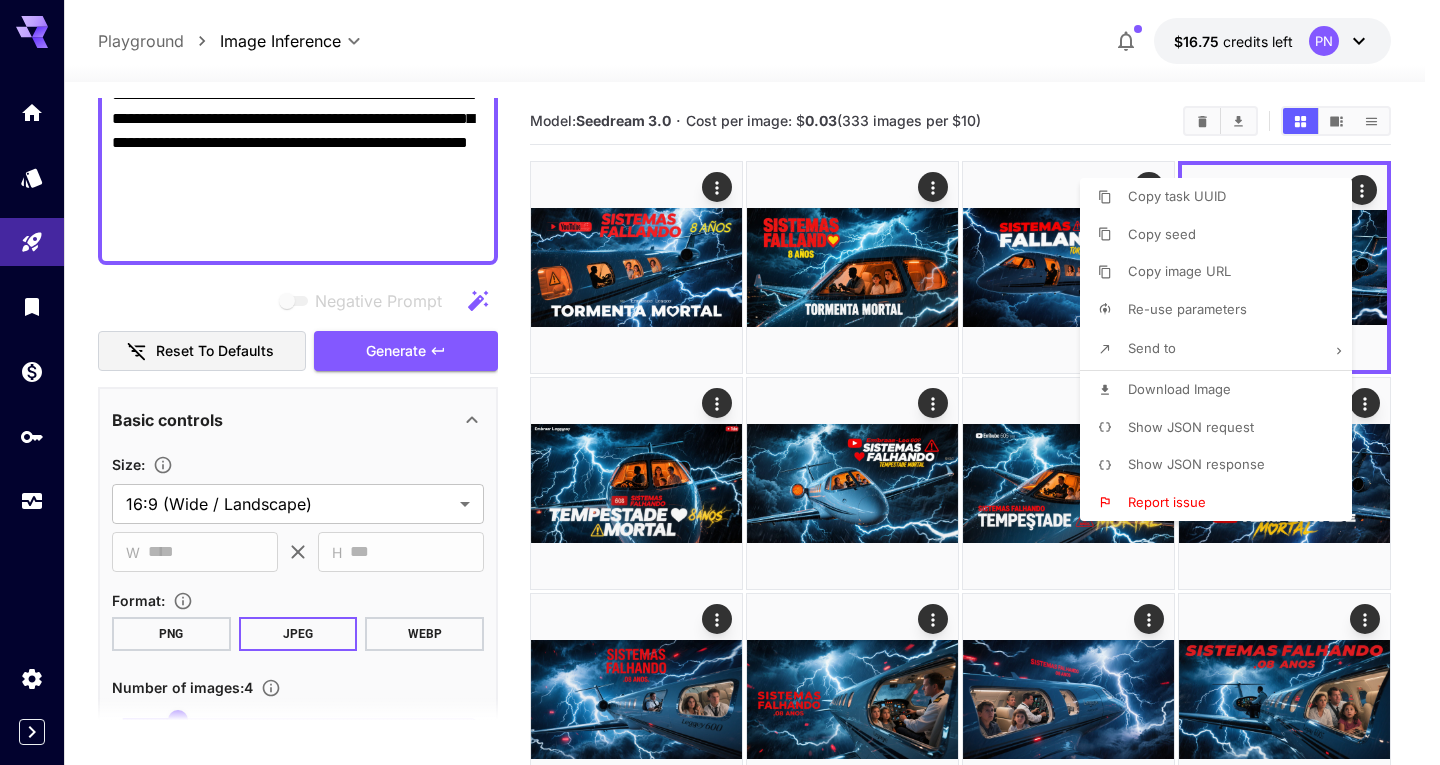click at bounding box center (720, 382) 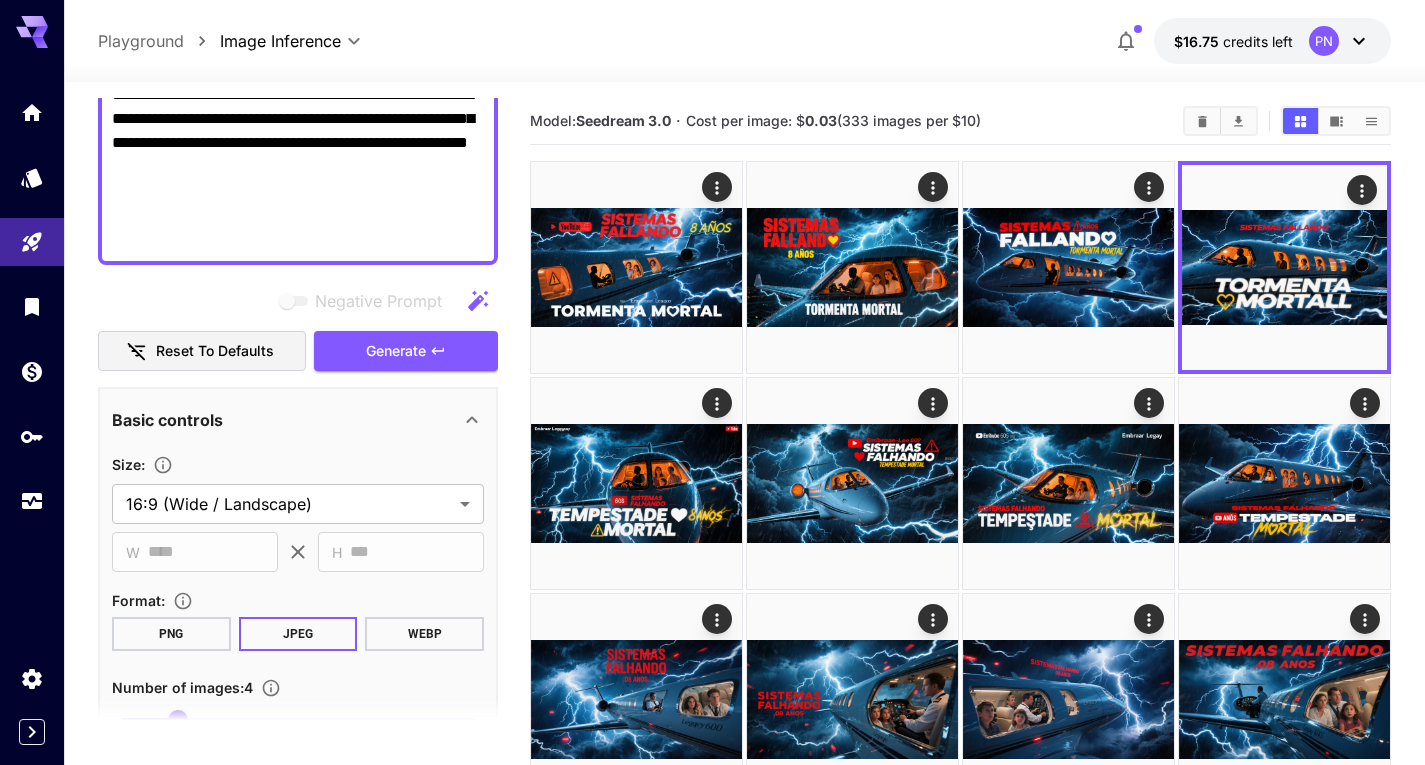type 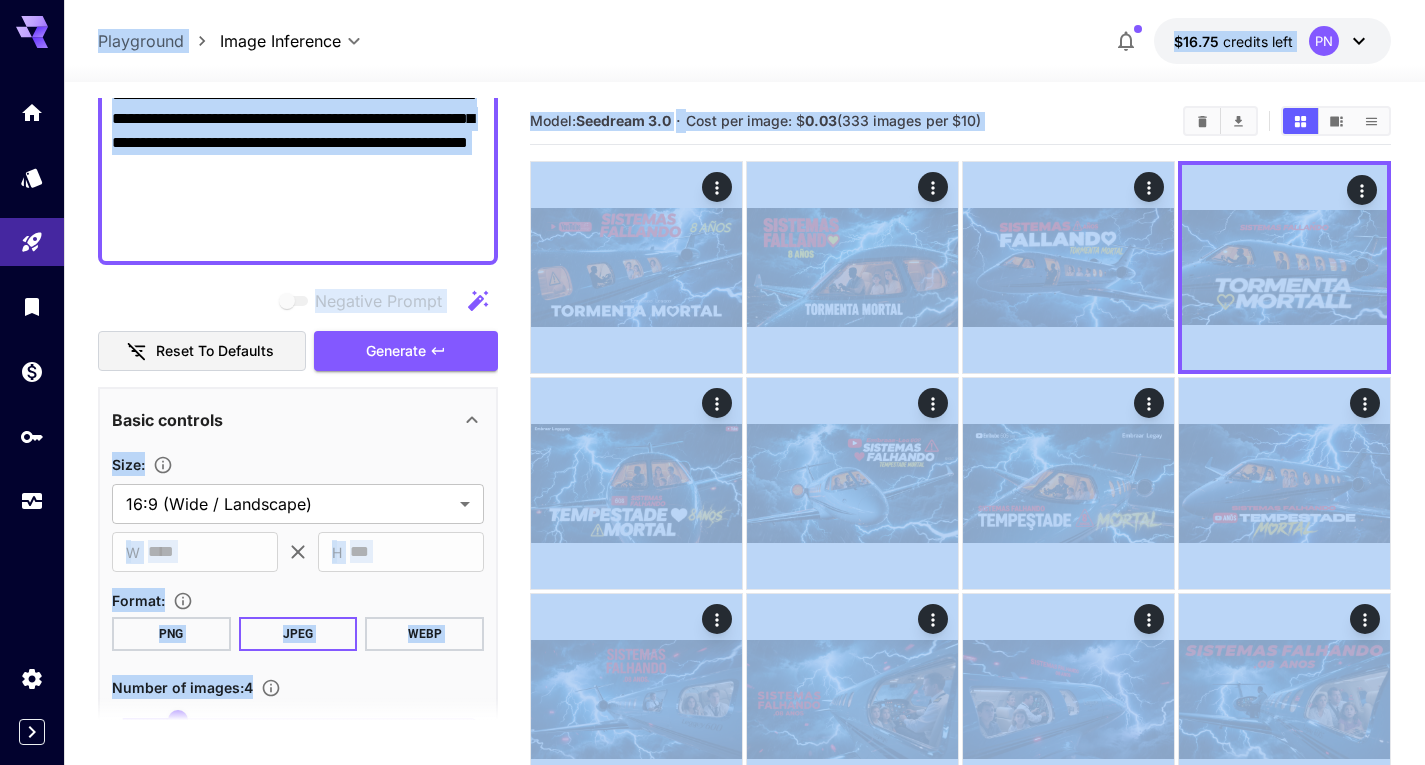 click on "Negative Prompt" at bounding box center [298, -97] 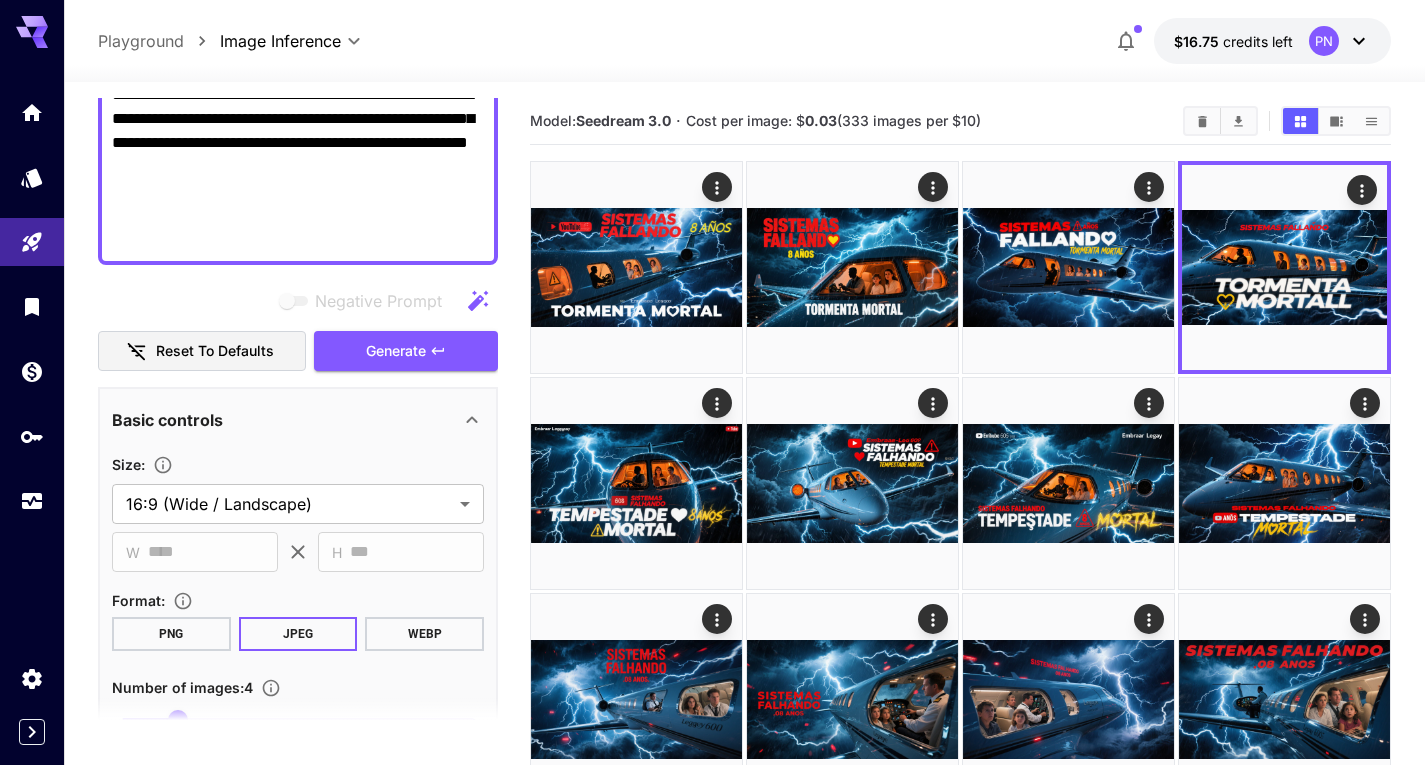 click on "Negative Prompt" at bounding box center (298, -97) 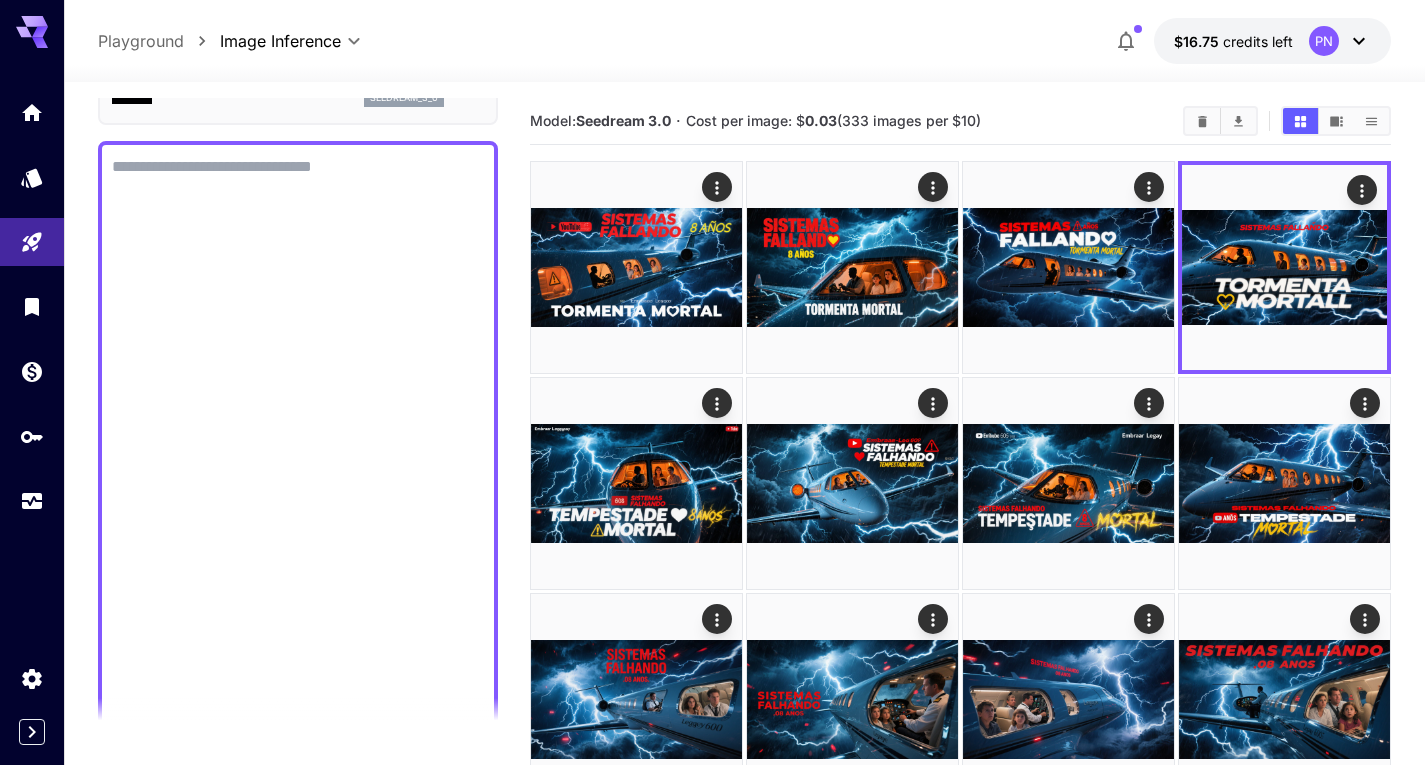 paste on "**********" 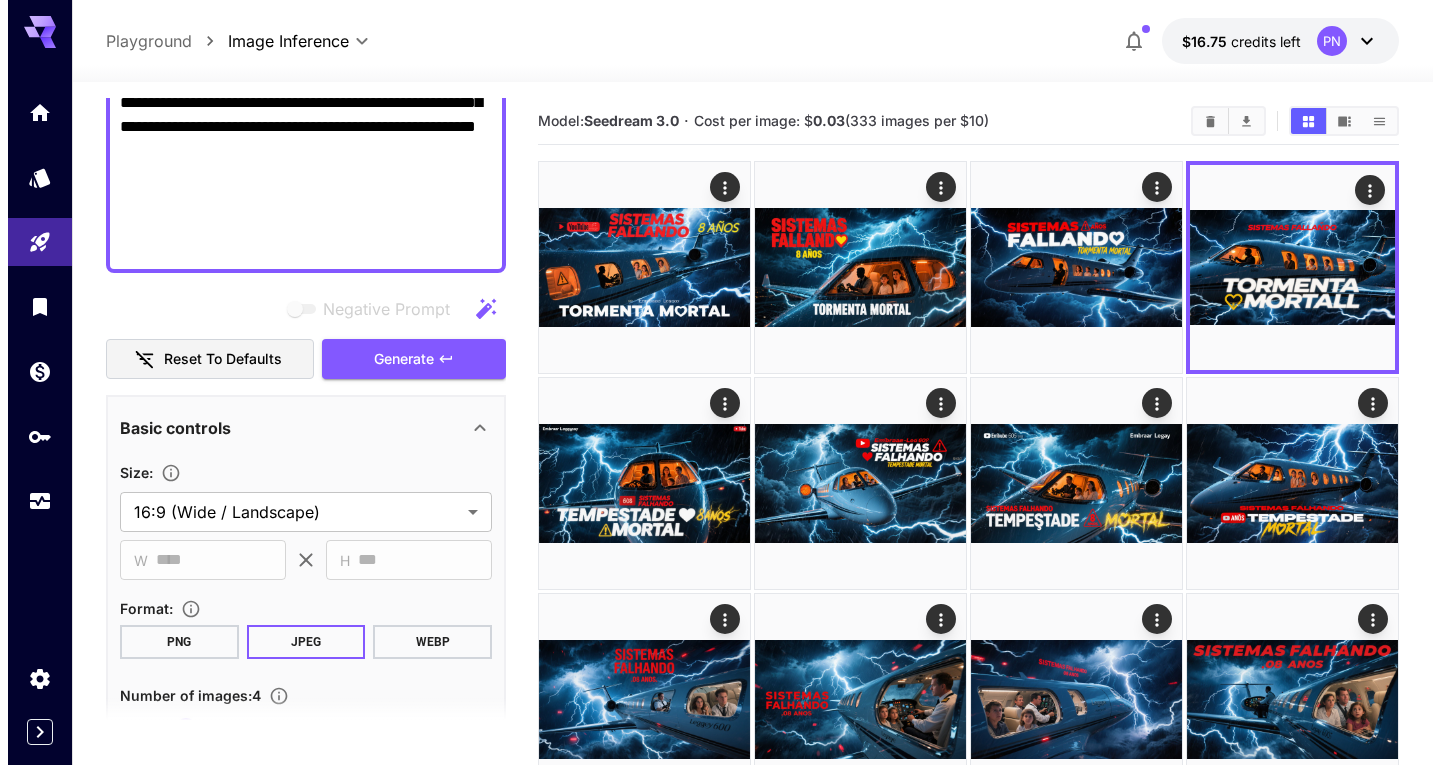 scroll, scrollTop: 749, scrollLeft: 0, axis: vertical 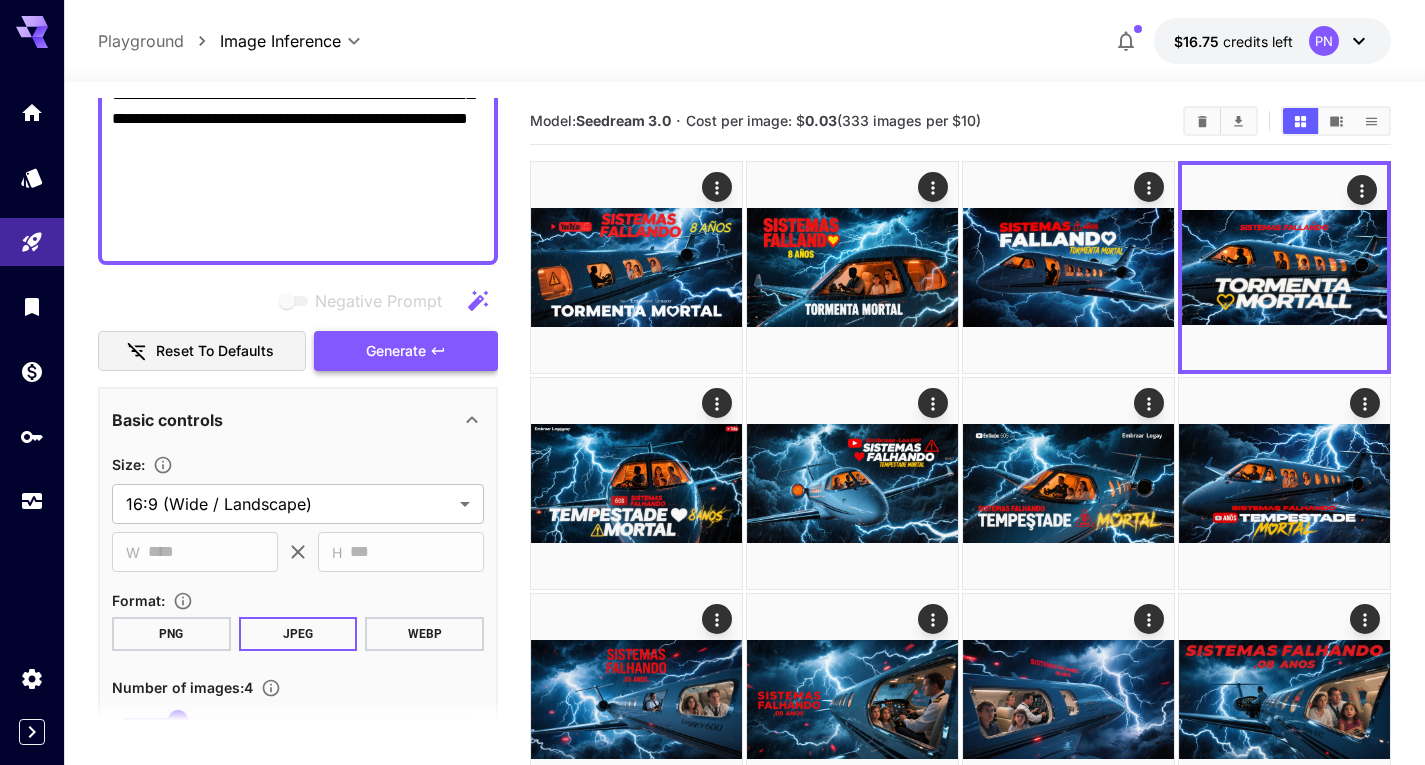 type on "**********" 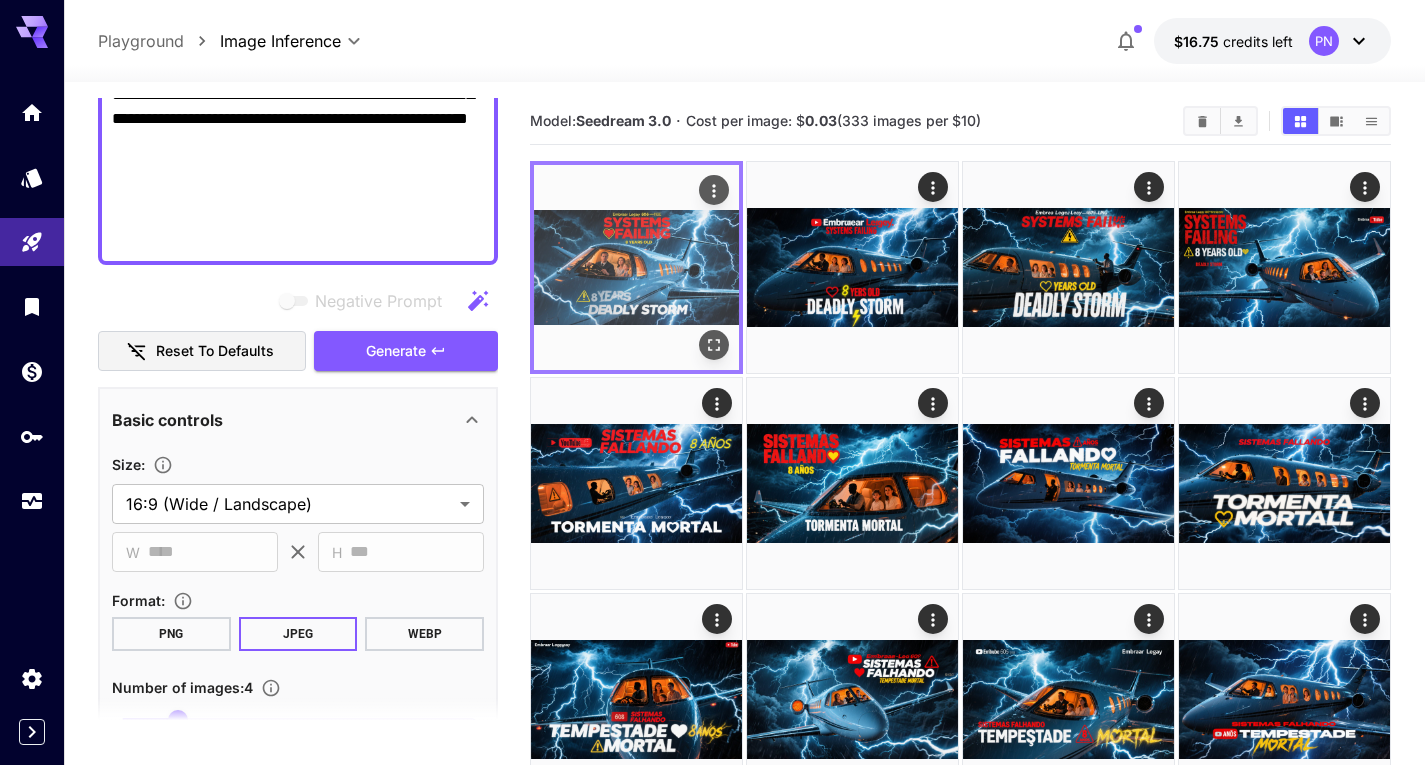 click at bounding box center (636, 267) 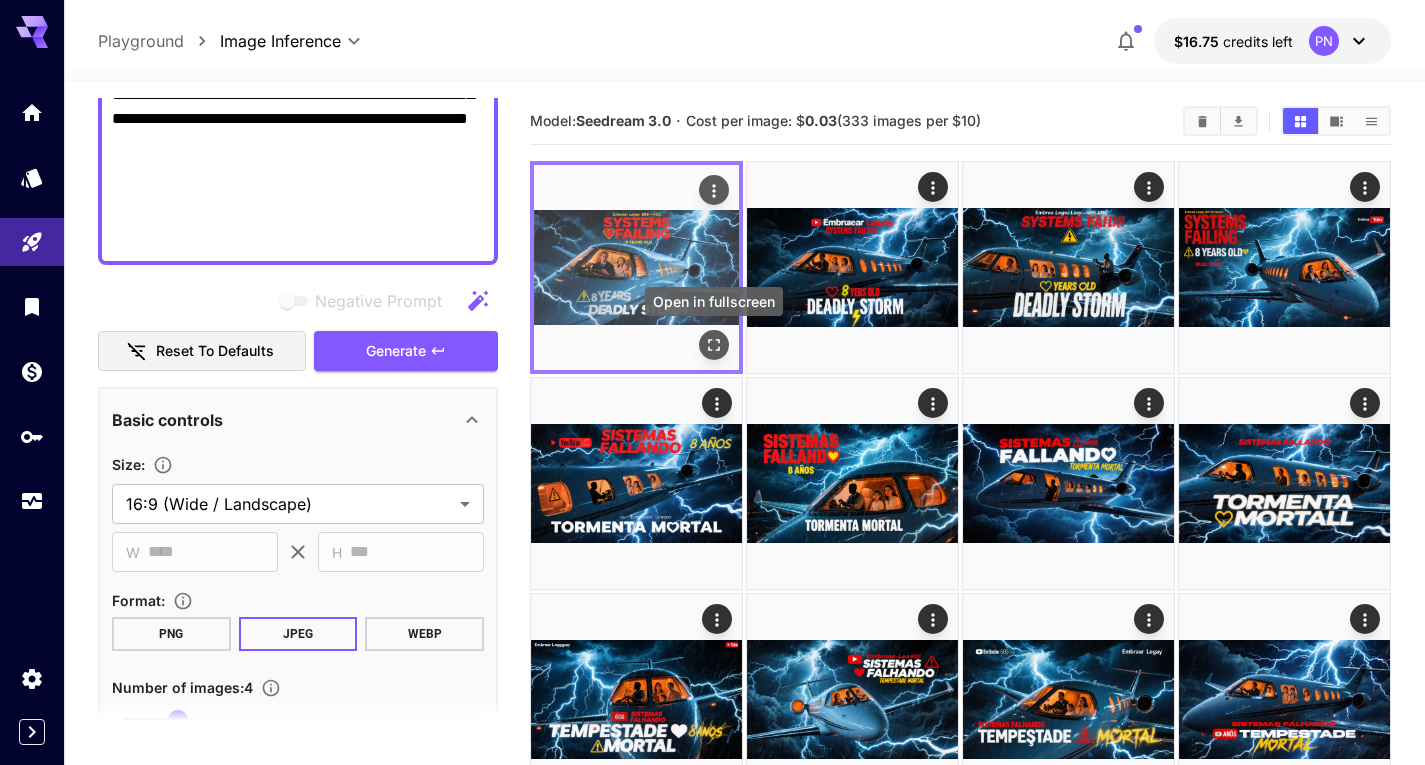 click at bounding box center [714, 345] 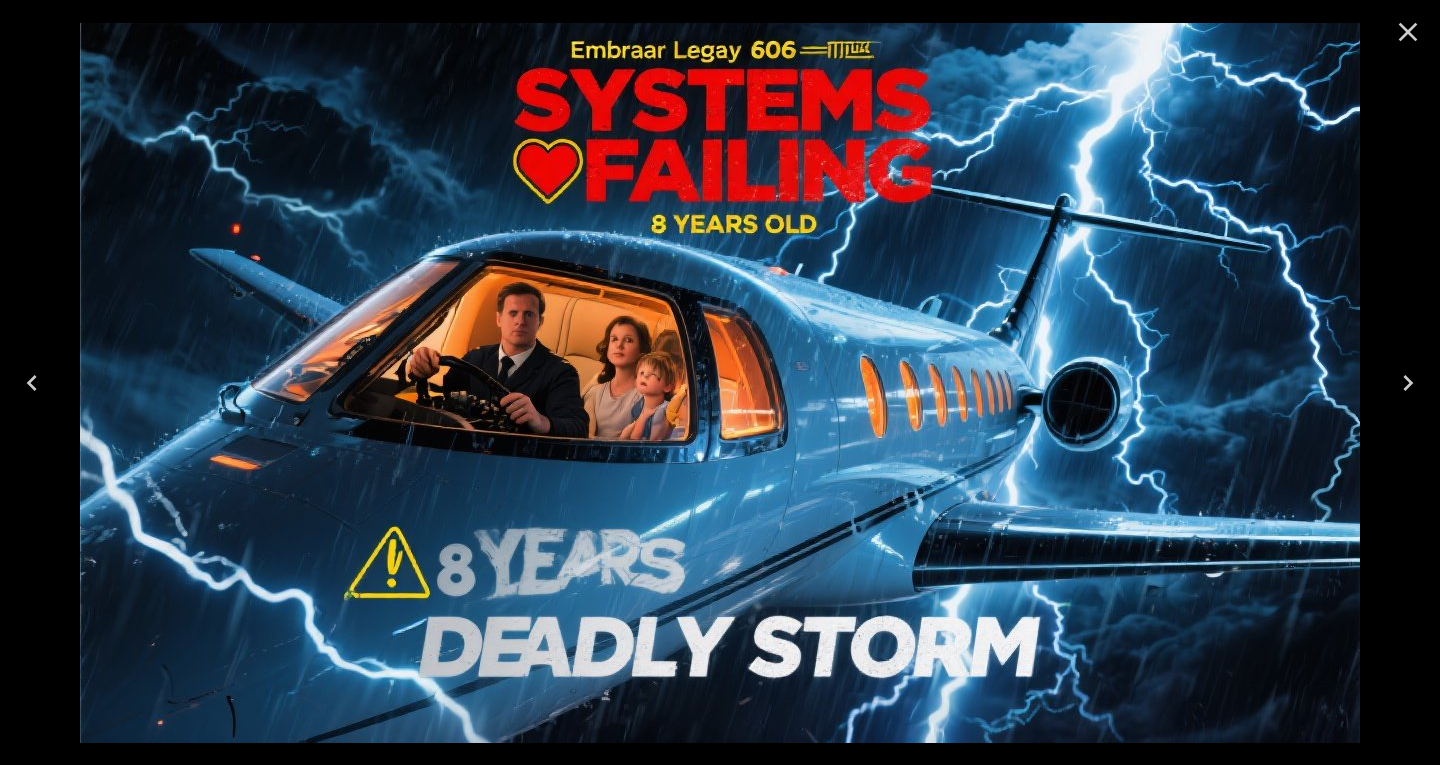 click 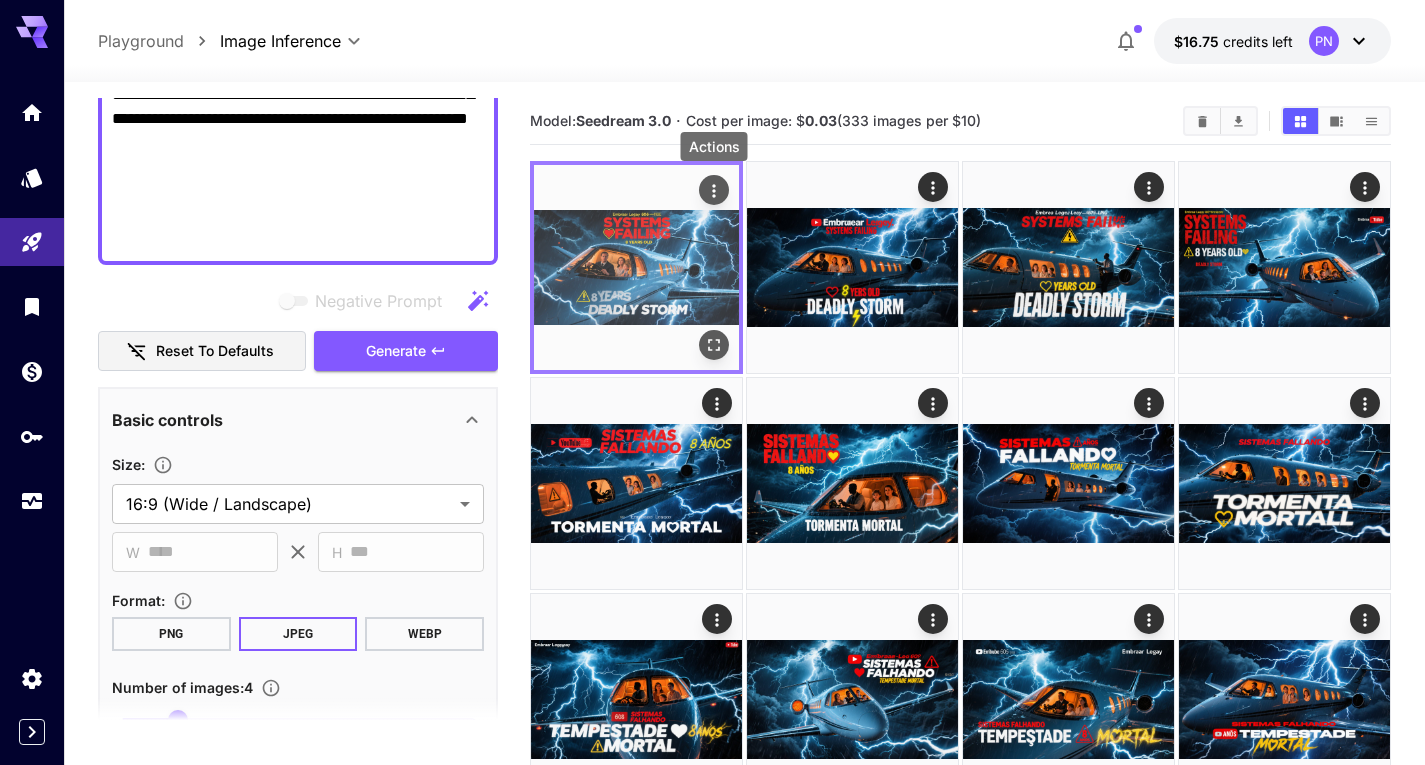 click 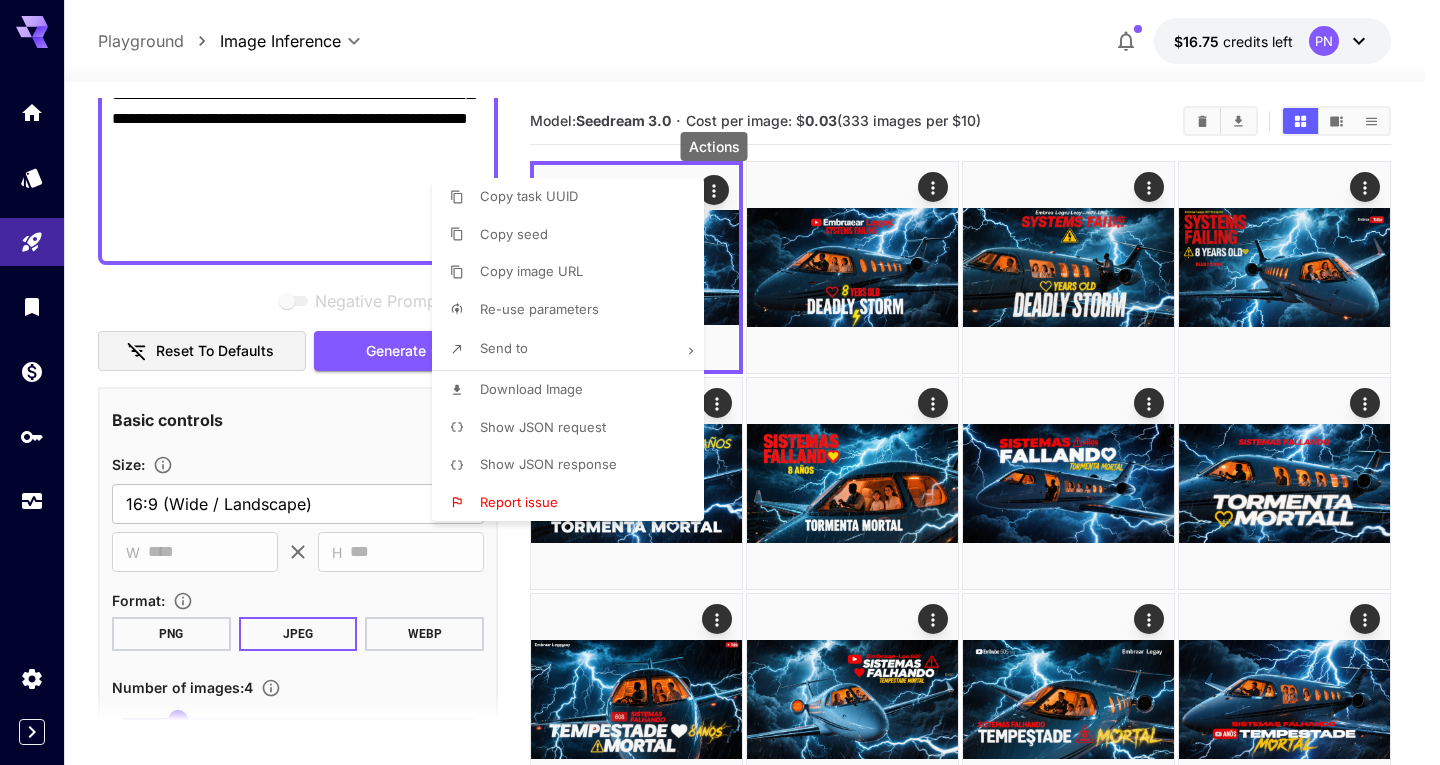 click at bounding box center [720, 382] 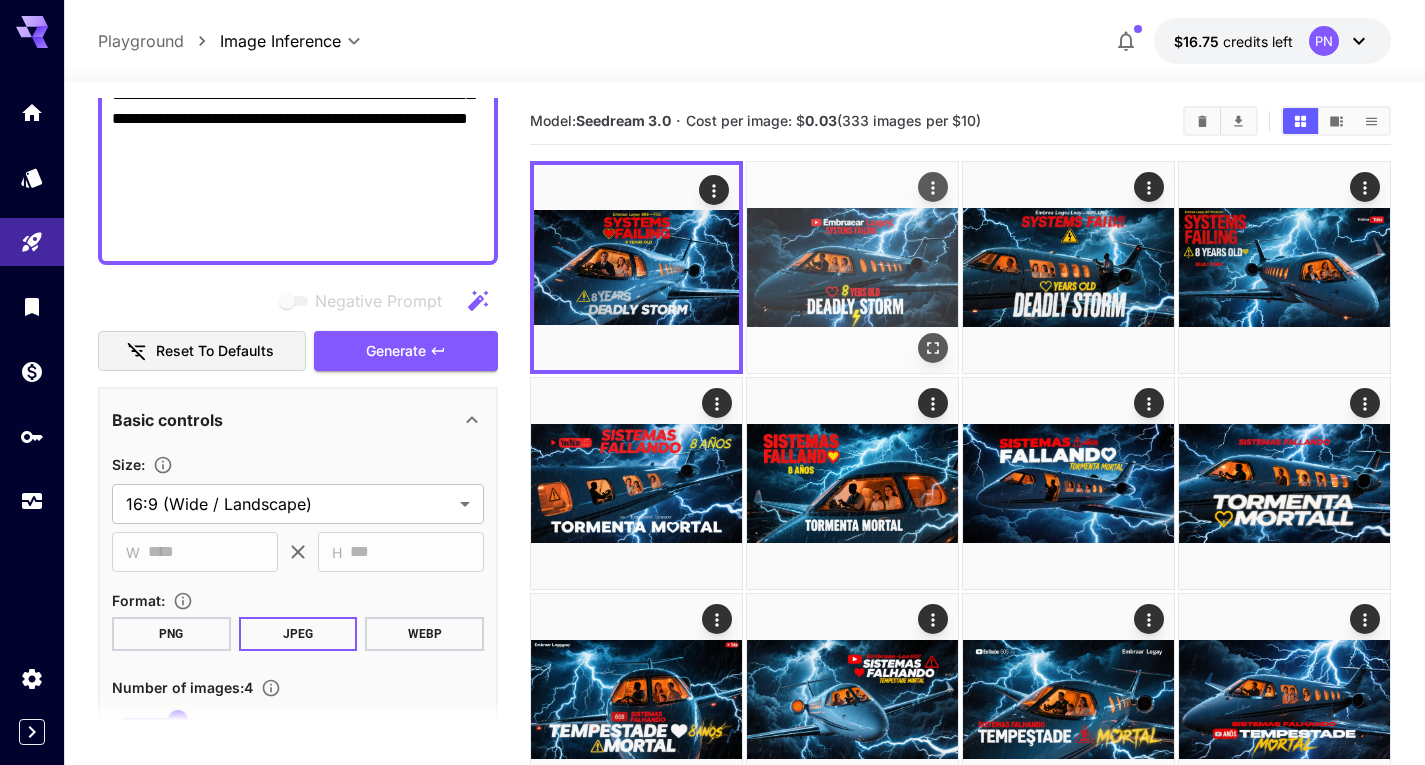 click at bounding box center (852, 267) 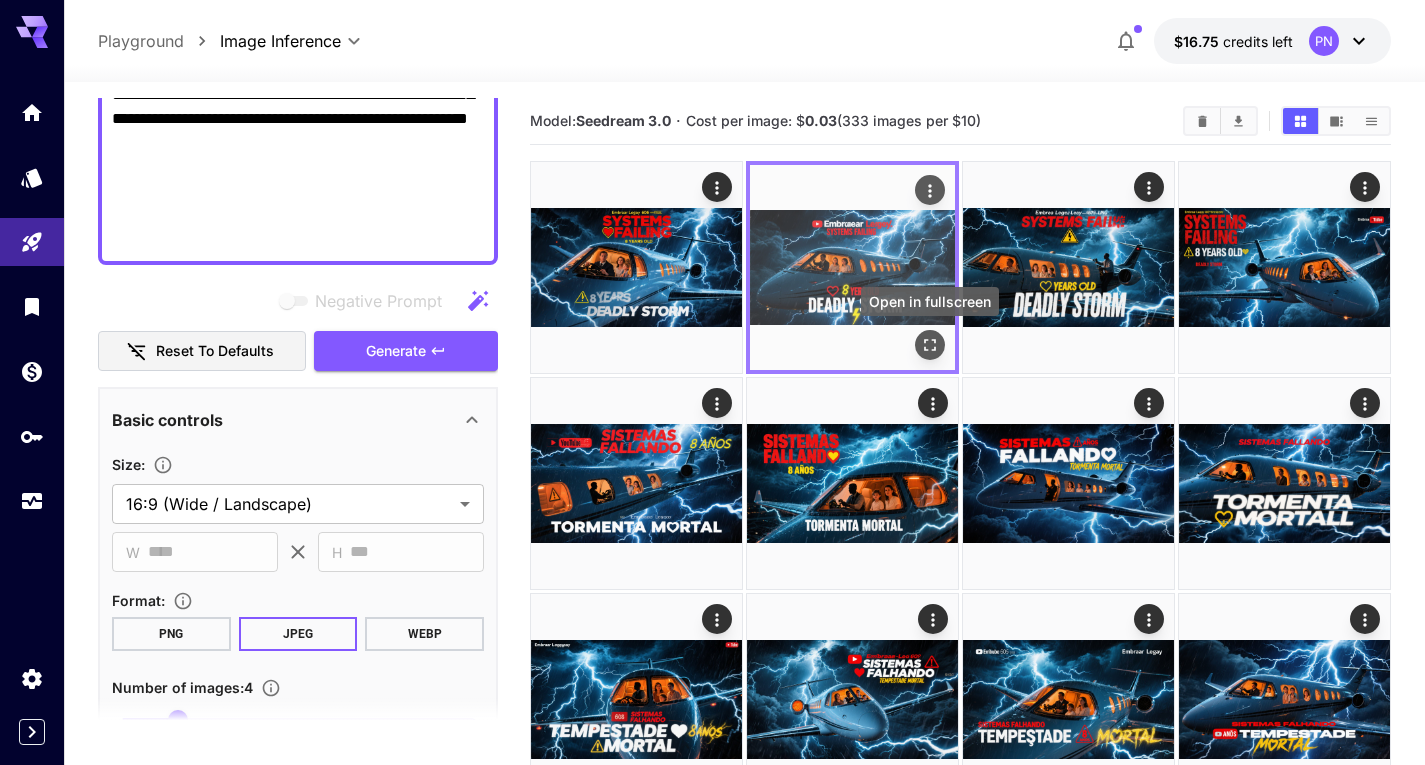 click on "**********" at bounding box center (712, 2053) 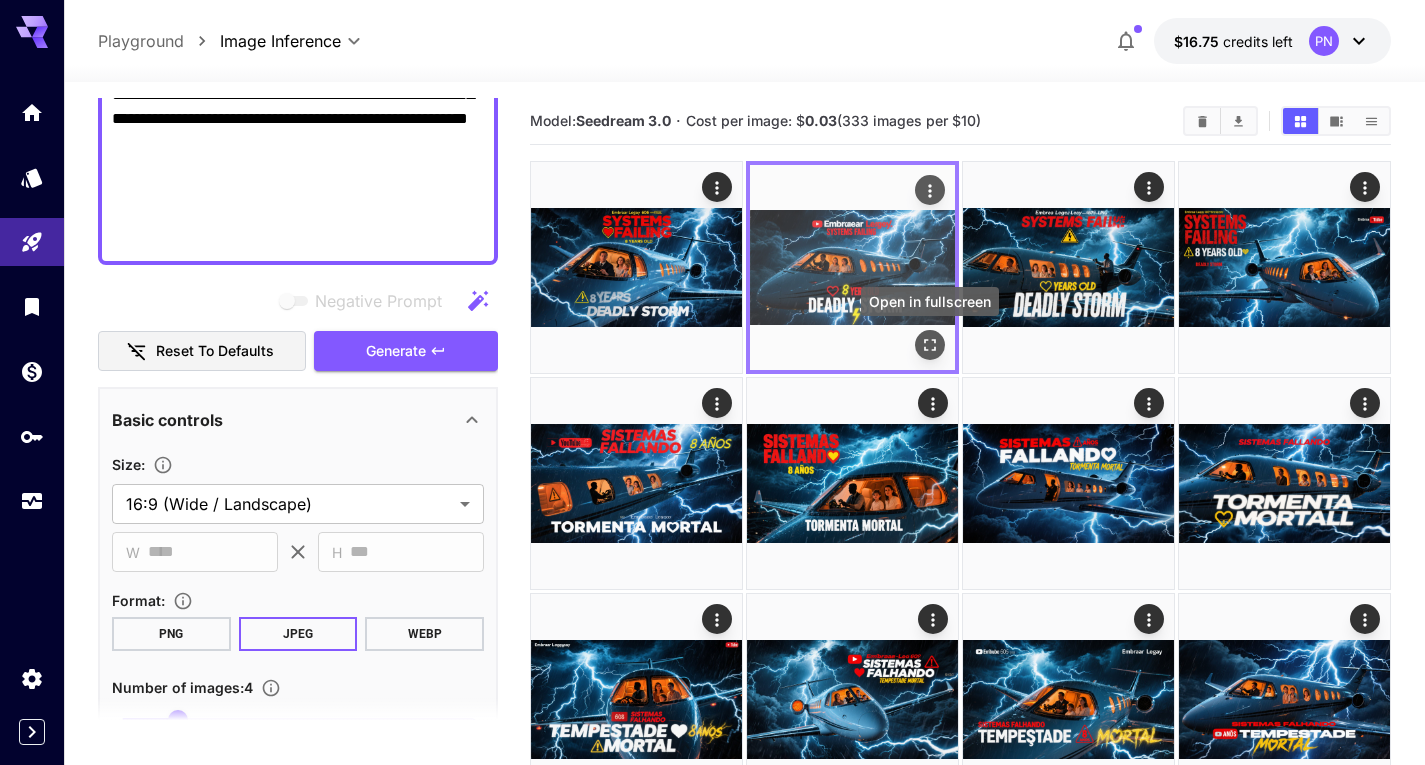 click 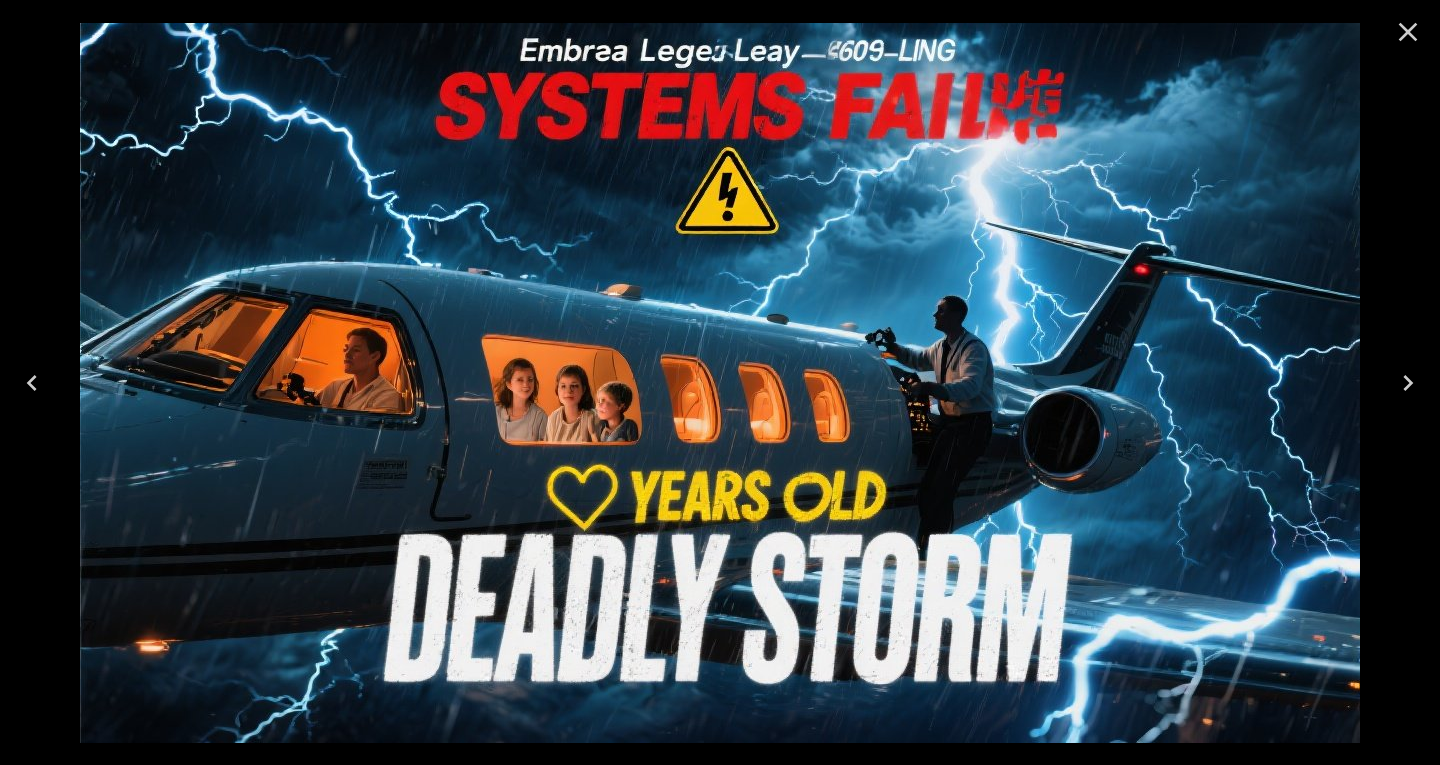 click 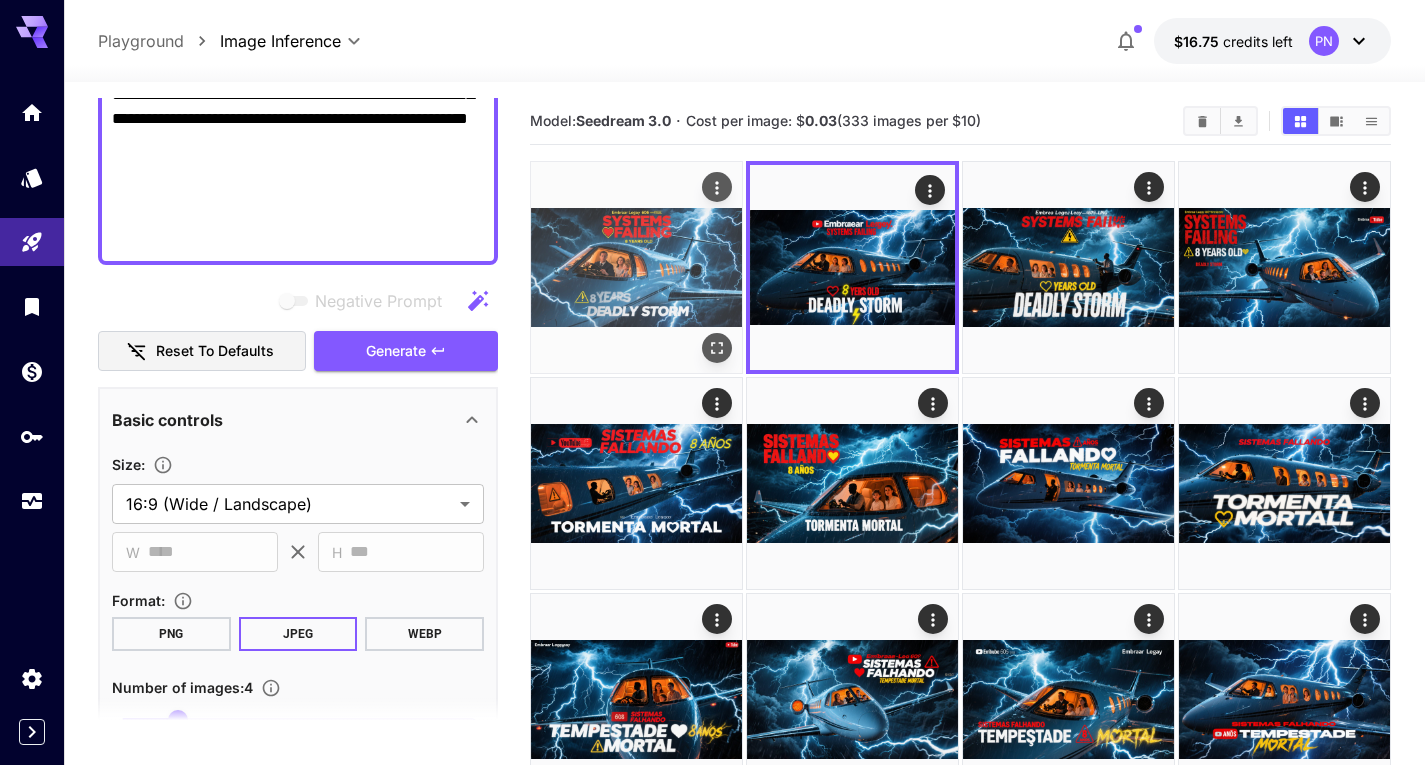 click at bounding box center (636, 267) 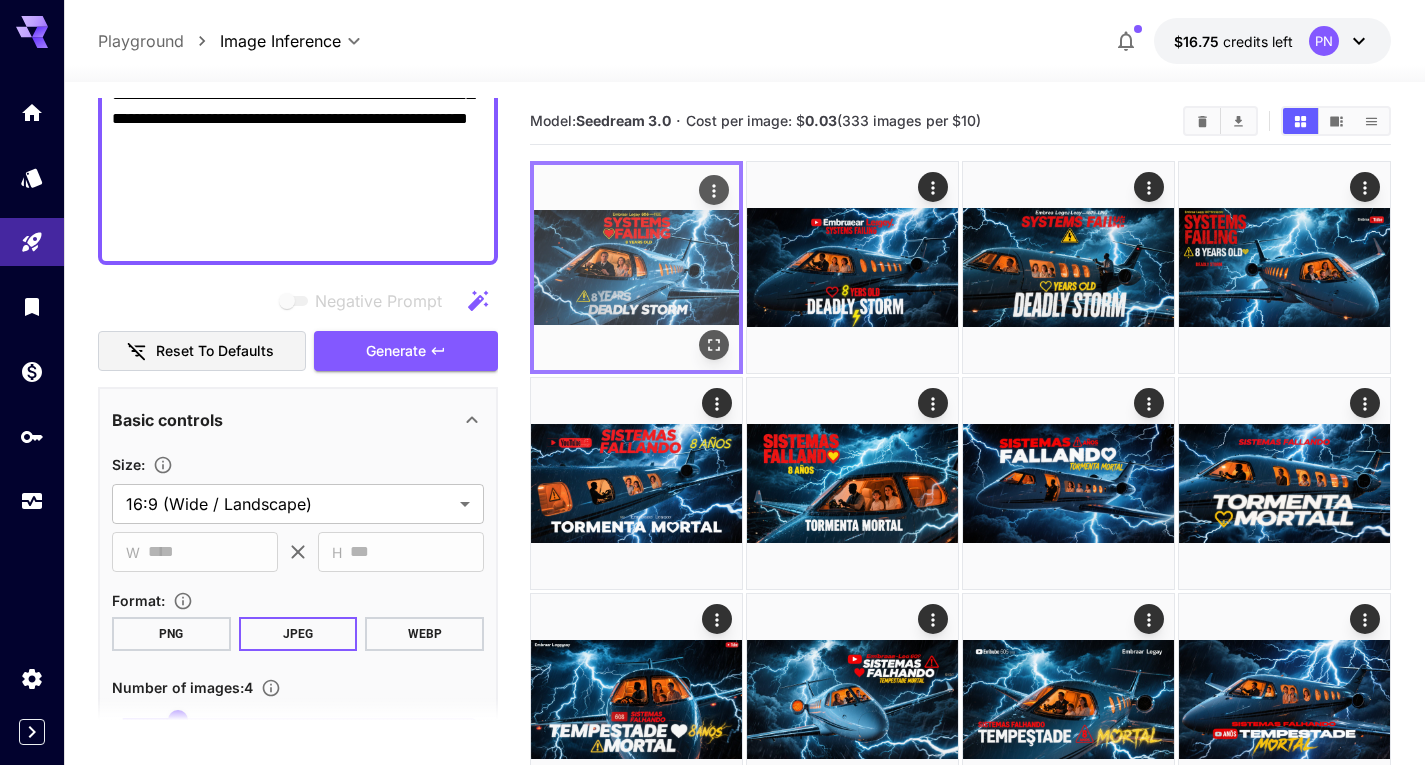click 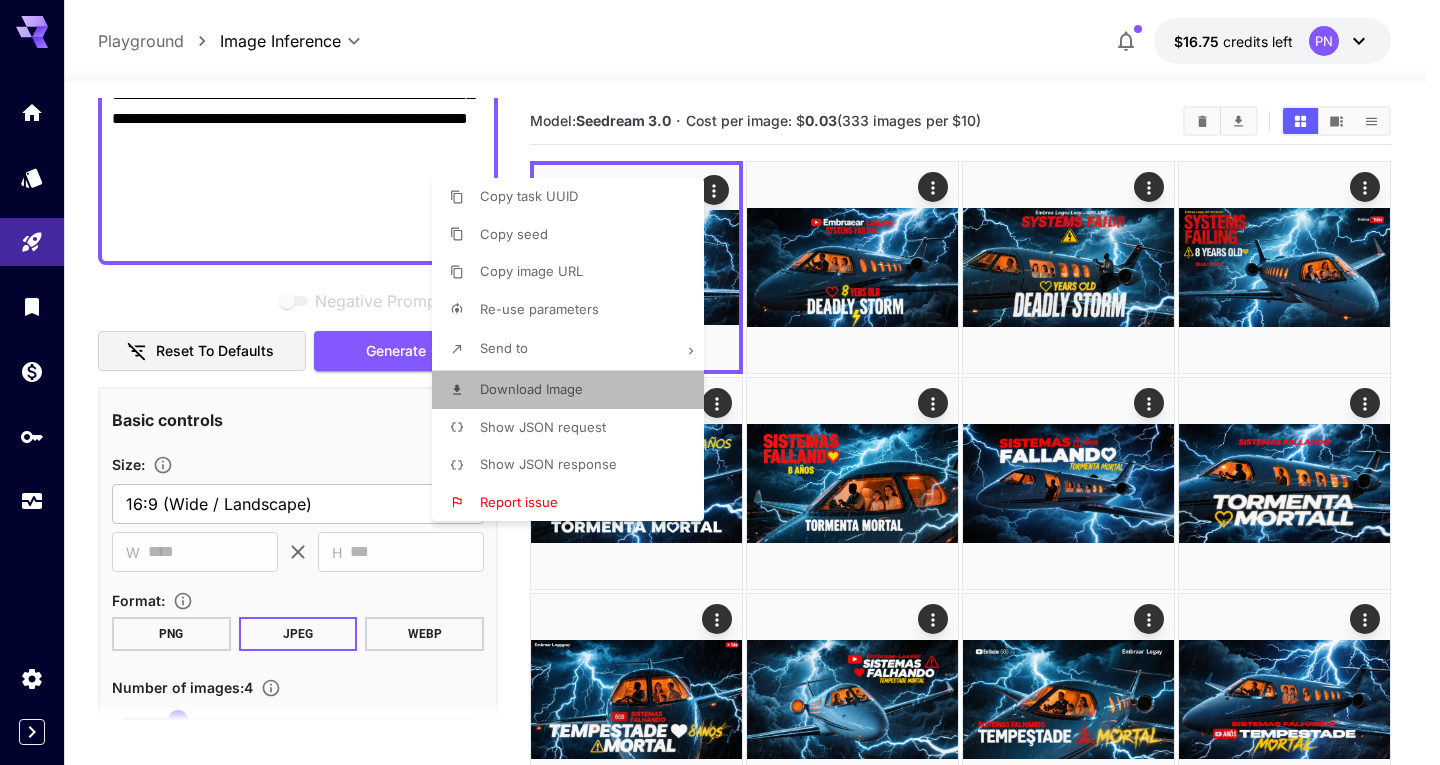 click on "Download Image" at bounding box center [574, 390] 